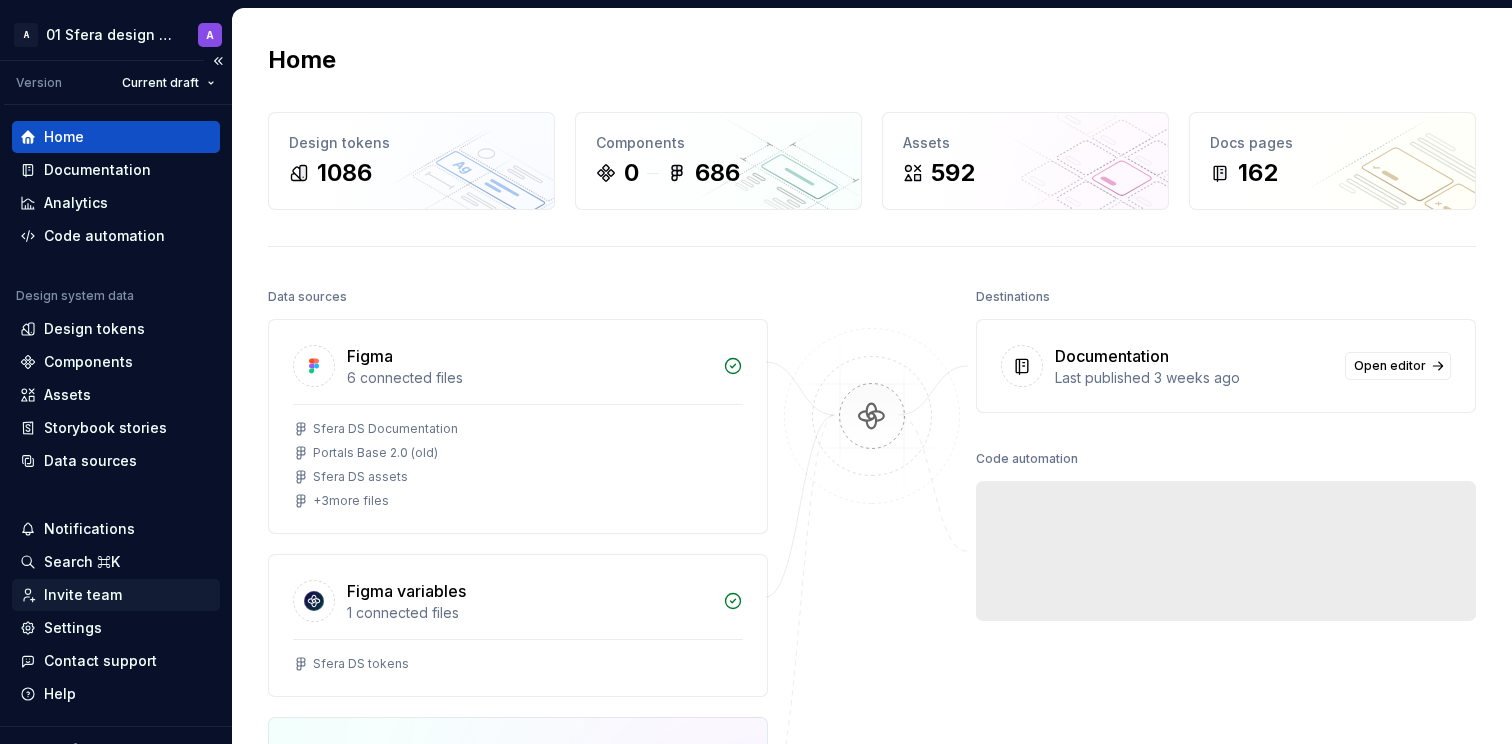 scroll, scrollTop: 0, scrollLeft: 0, axis: both 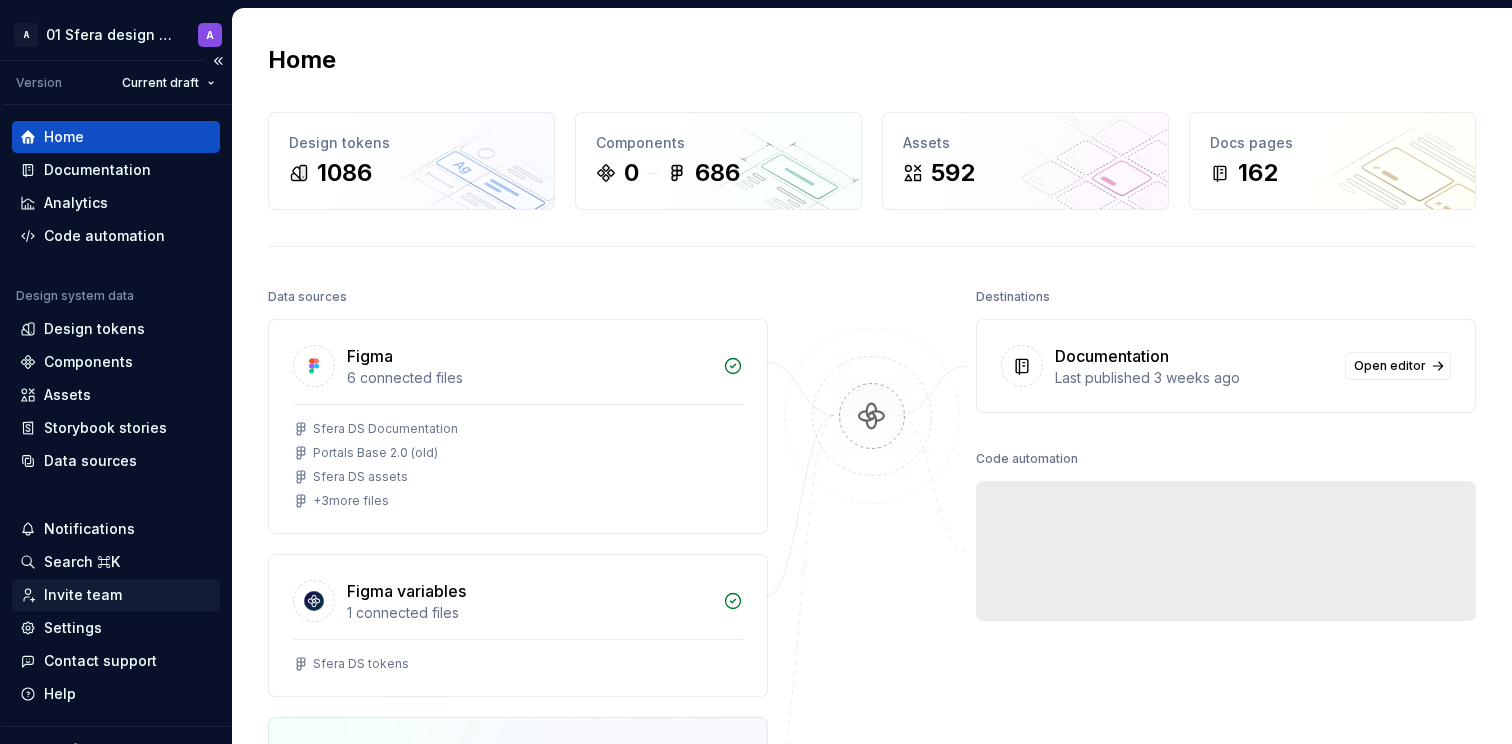 click on "Invite team" at bounding box center [83, 595] 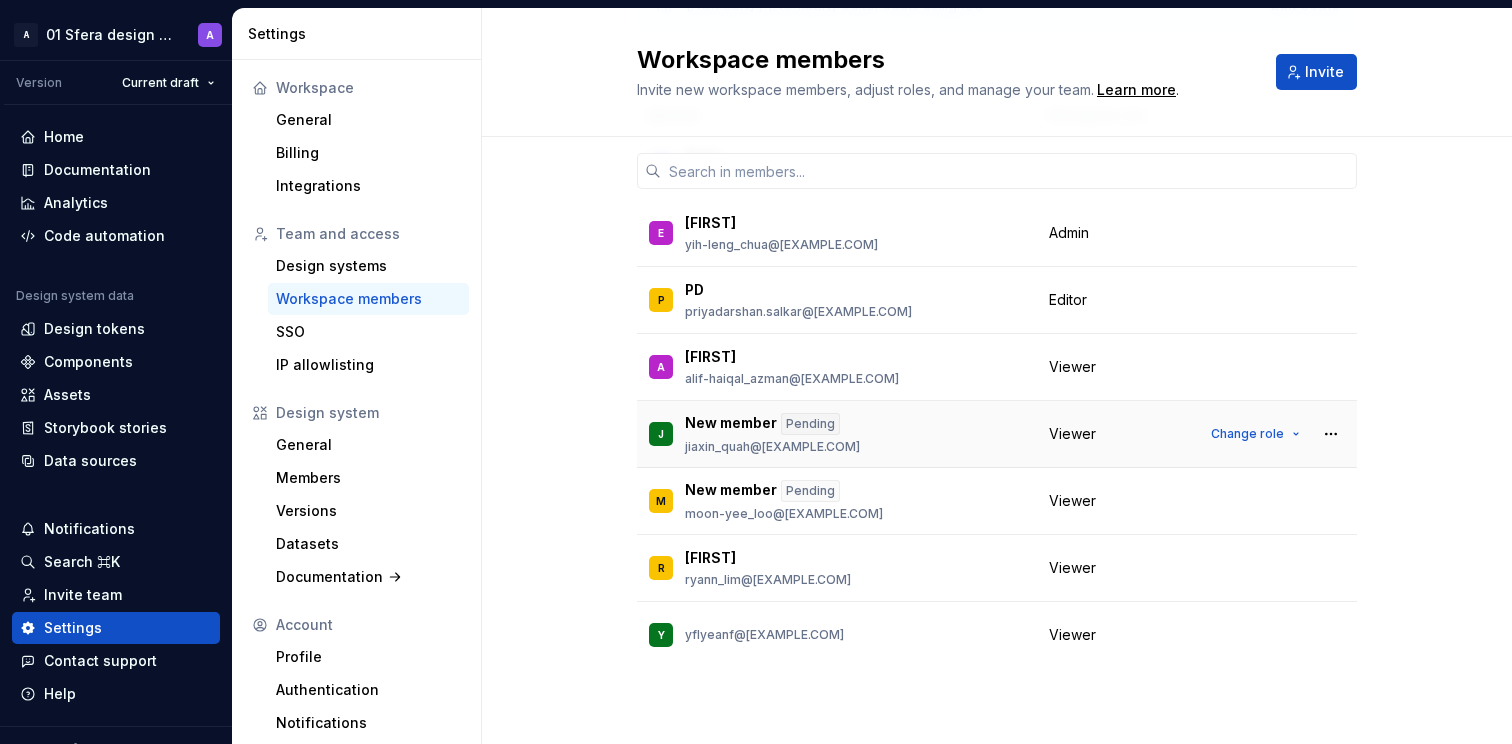 scroll, scrollTop: 0, scrollLeft: 0, axis: both 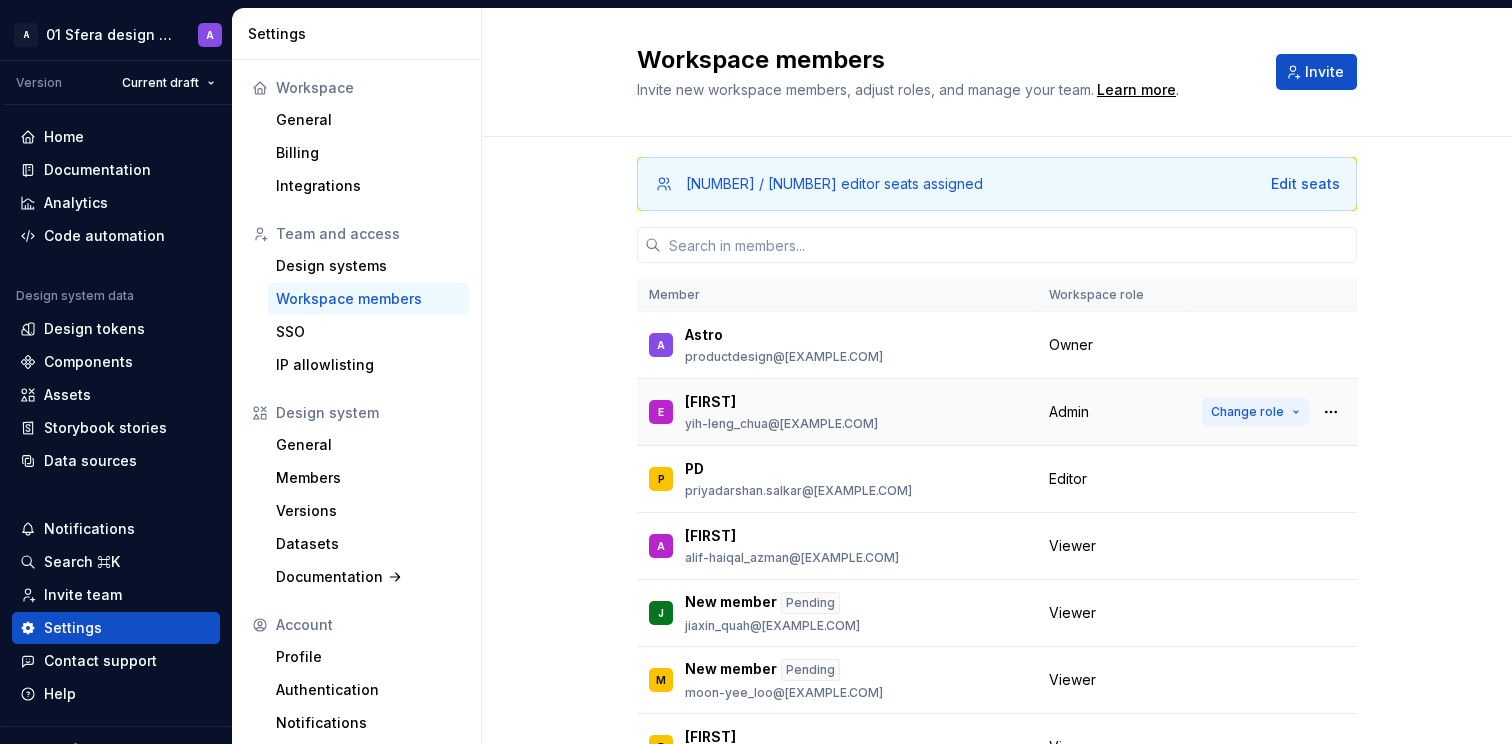 click on "Change role" at bounding box center (1247, 412) 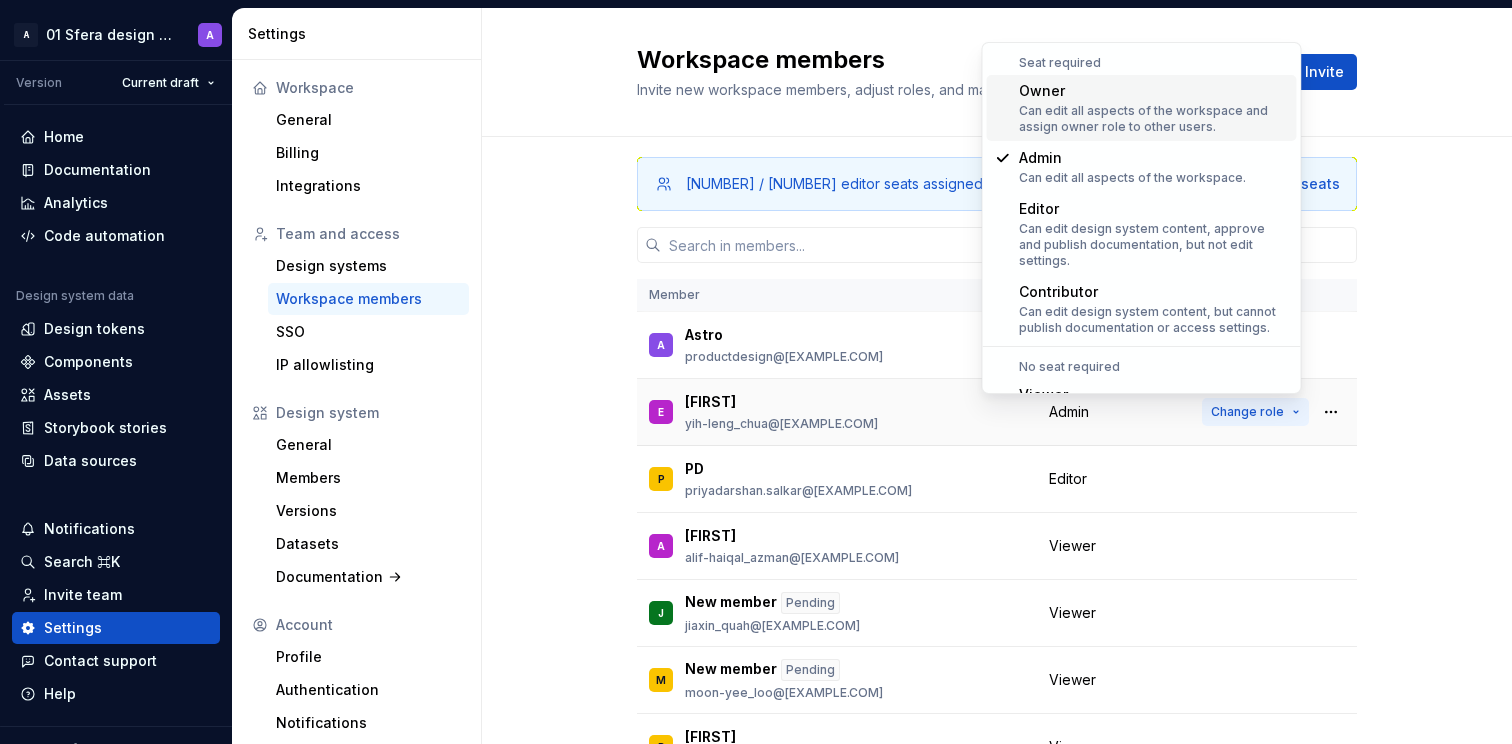 click on "Change role" at bounding box center (1247, 412) 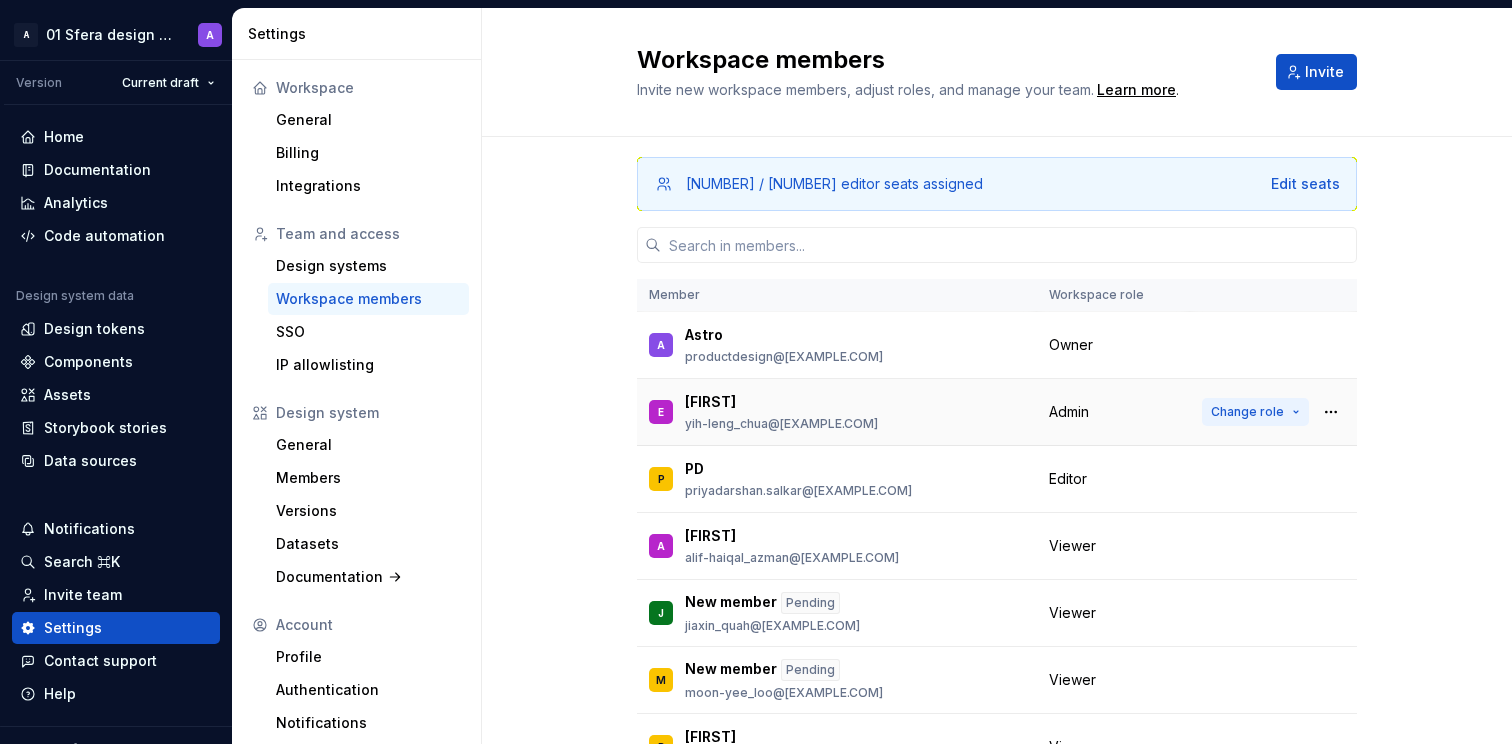 click on "Change role" at bounding box center (1247, 412) 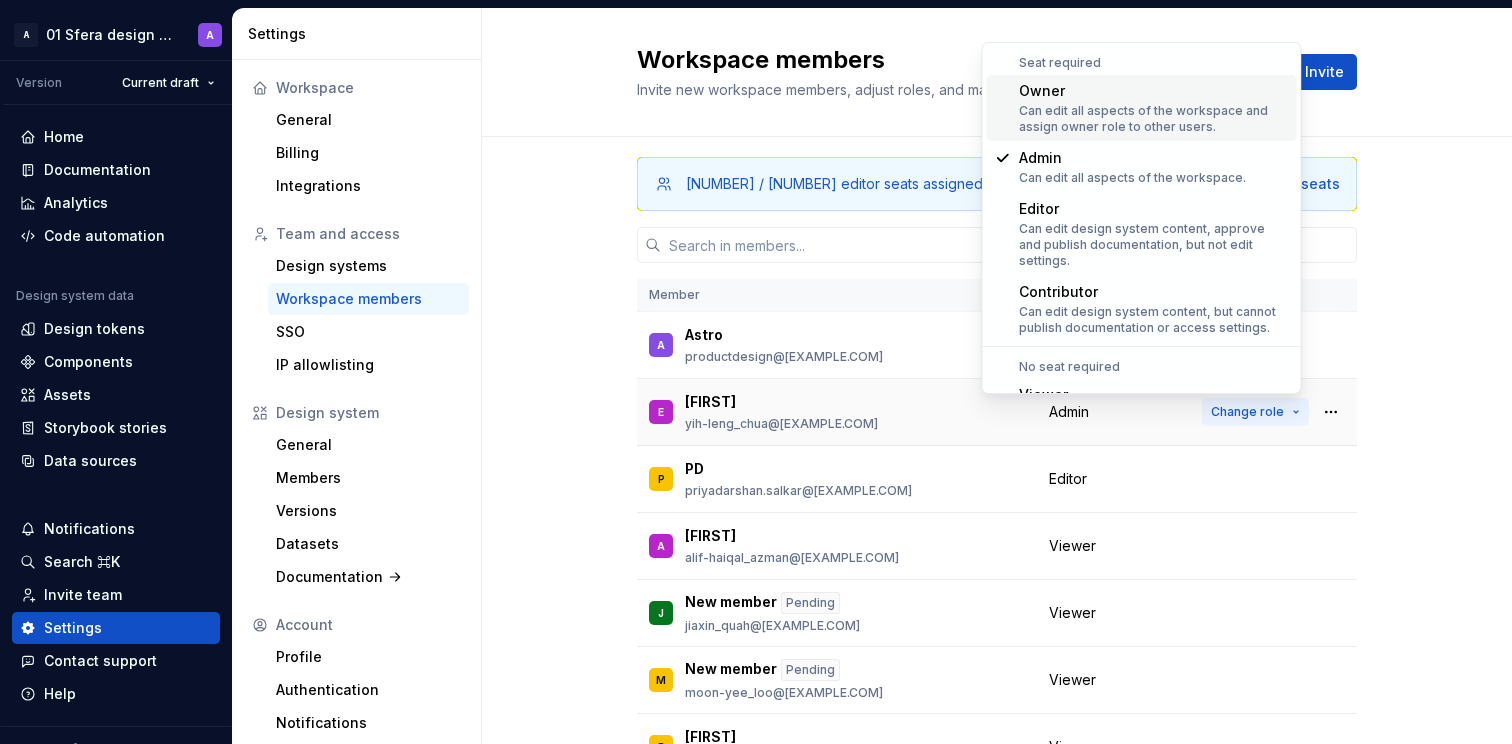 click on "Change role" at bounding box center (1247, 412) 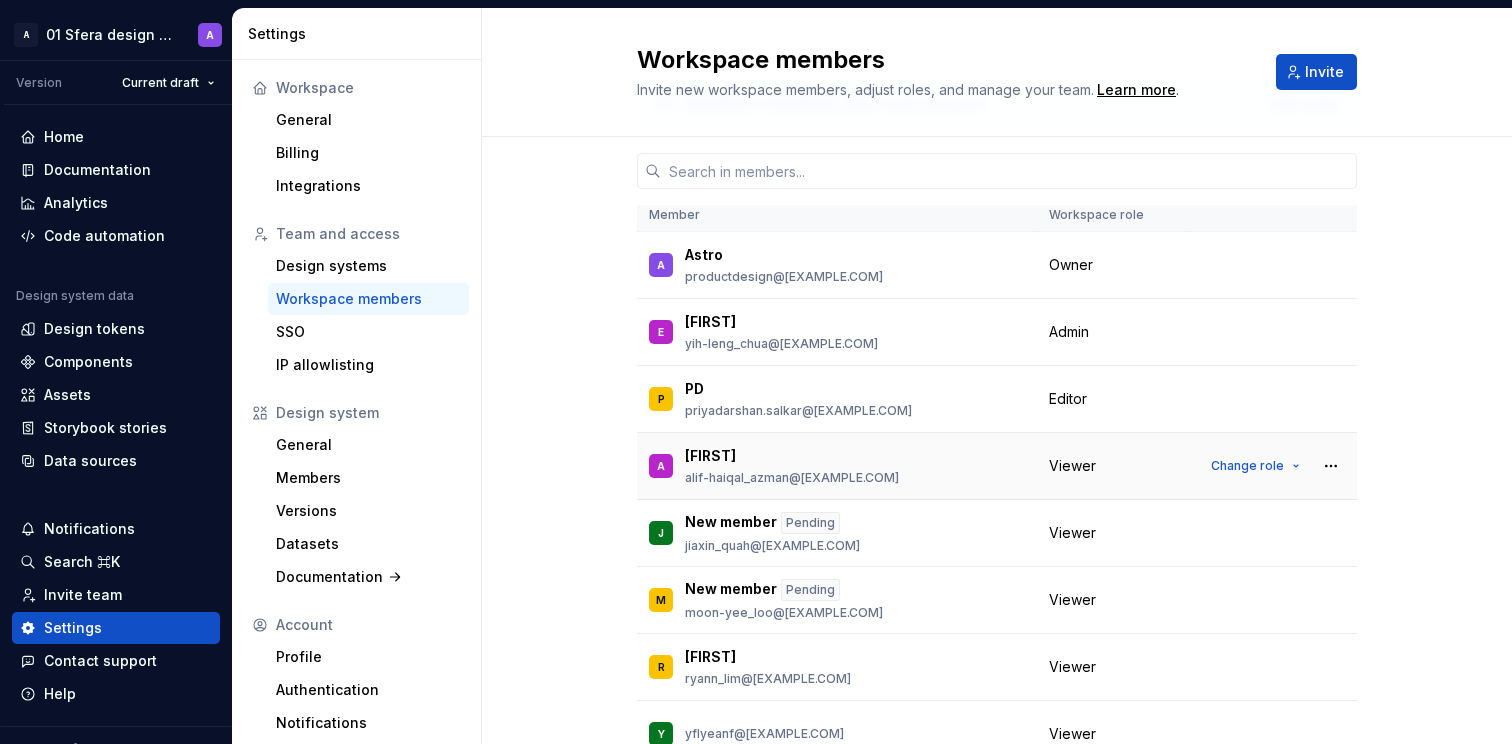scroll, scrollTop: 0, scrollLeft: 0, axis: both 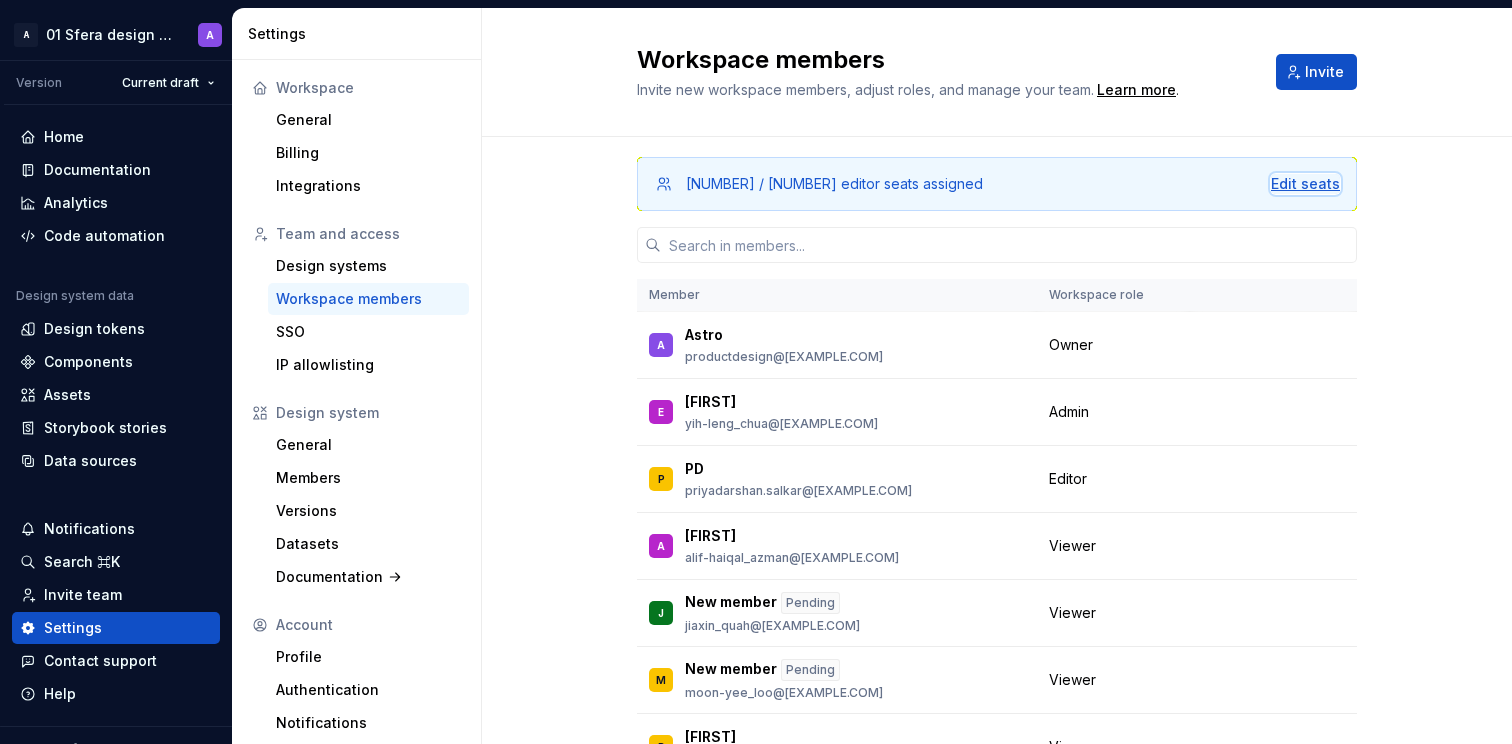 click on "Edit seats" at bounding box center [1305, 184] 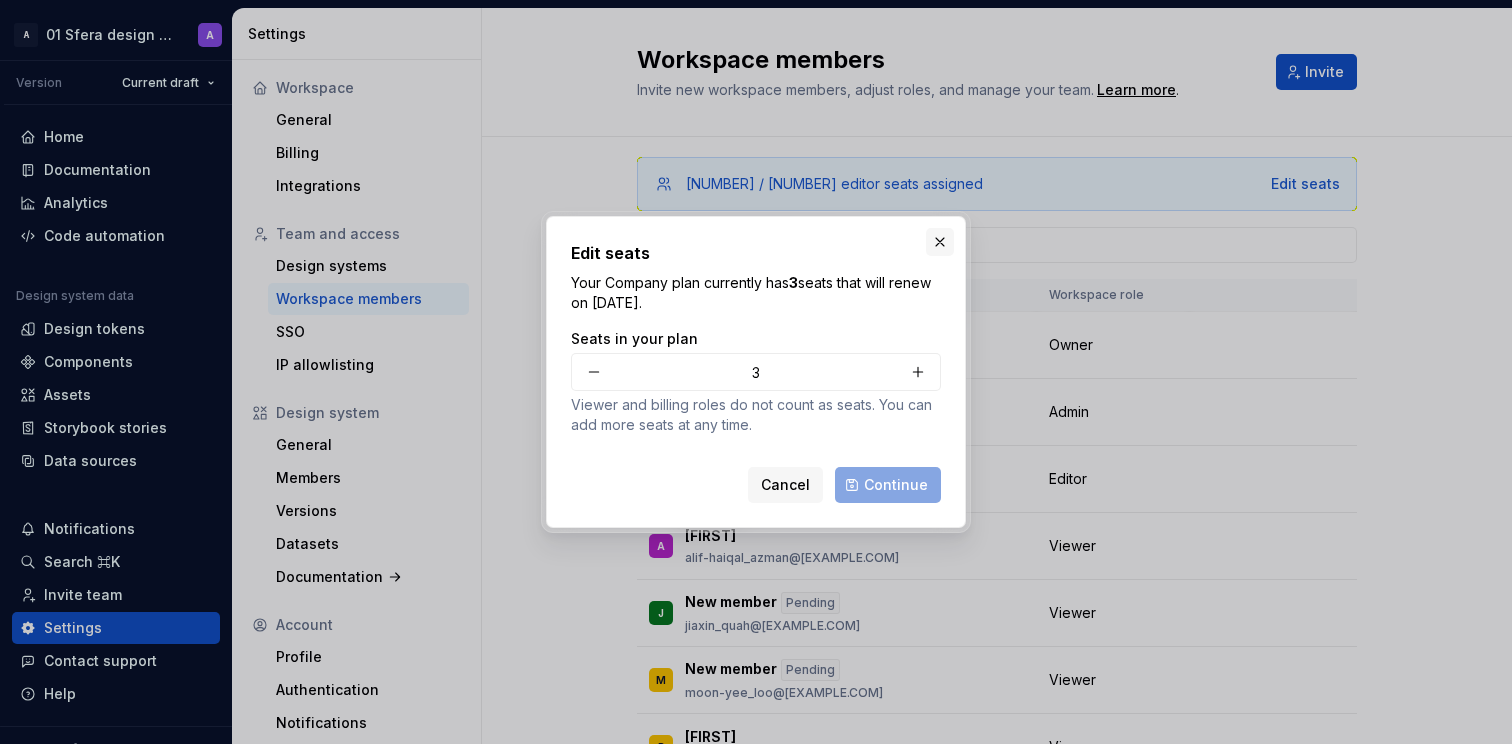 click at bounding box center [940, 242] 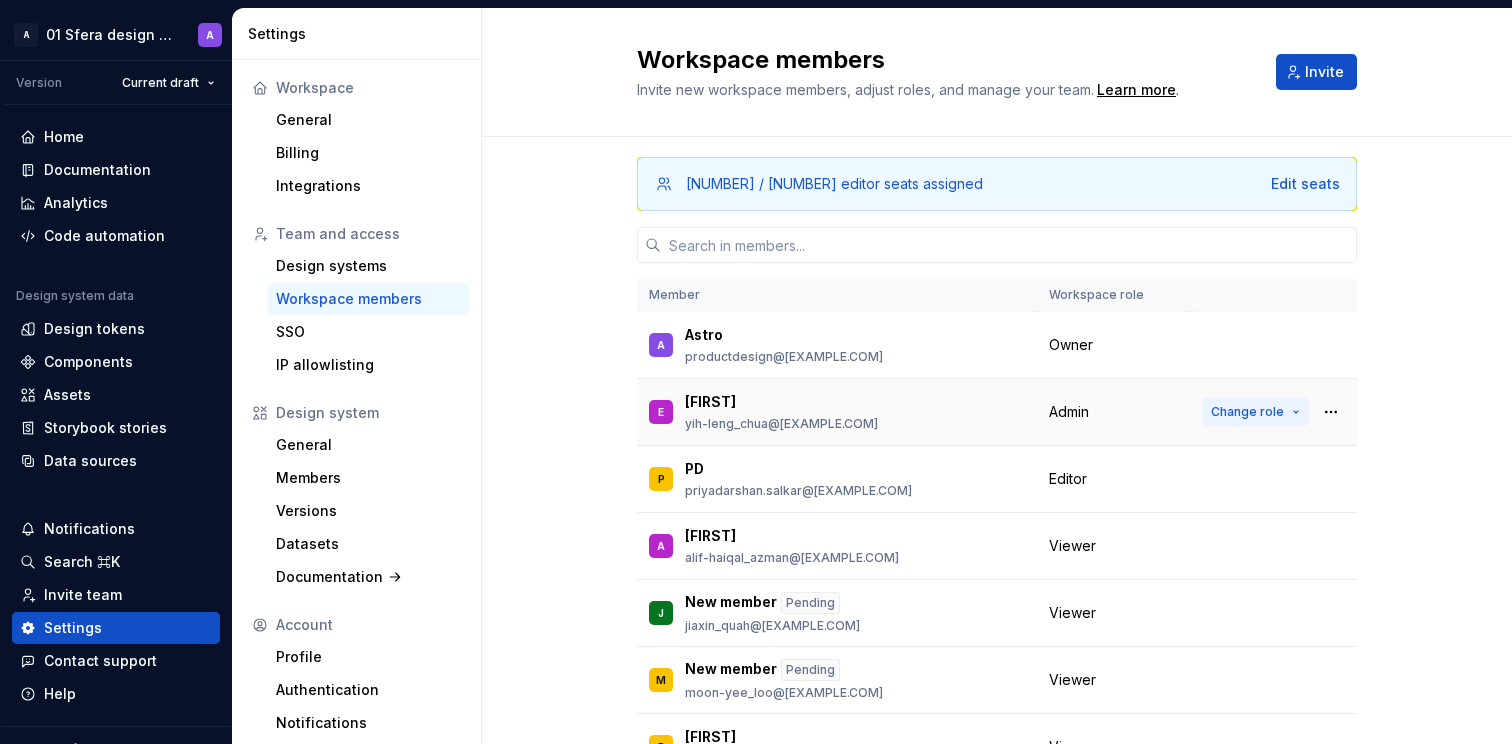 click on "Change role" at bounding box center [1247, 412] 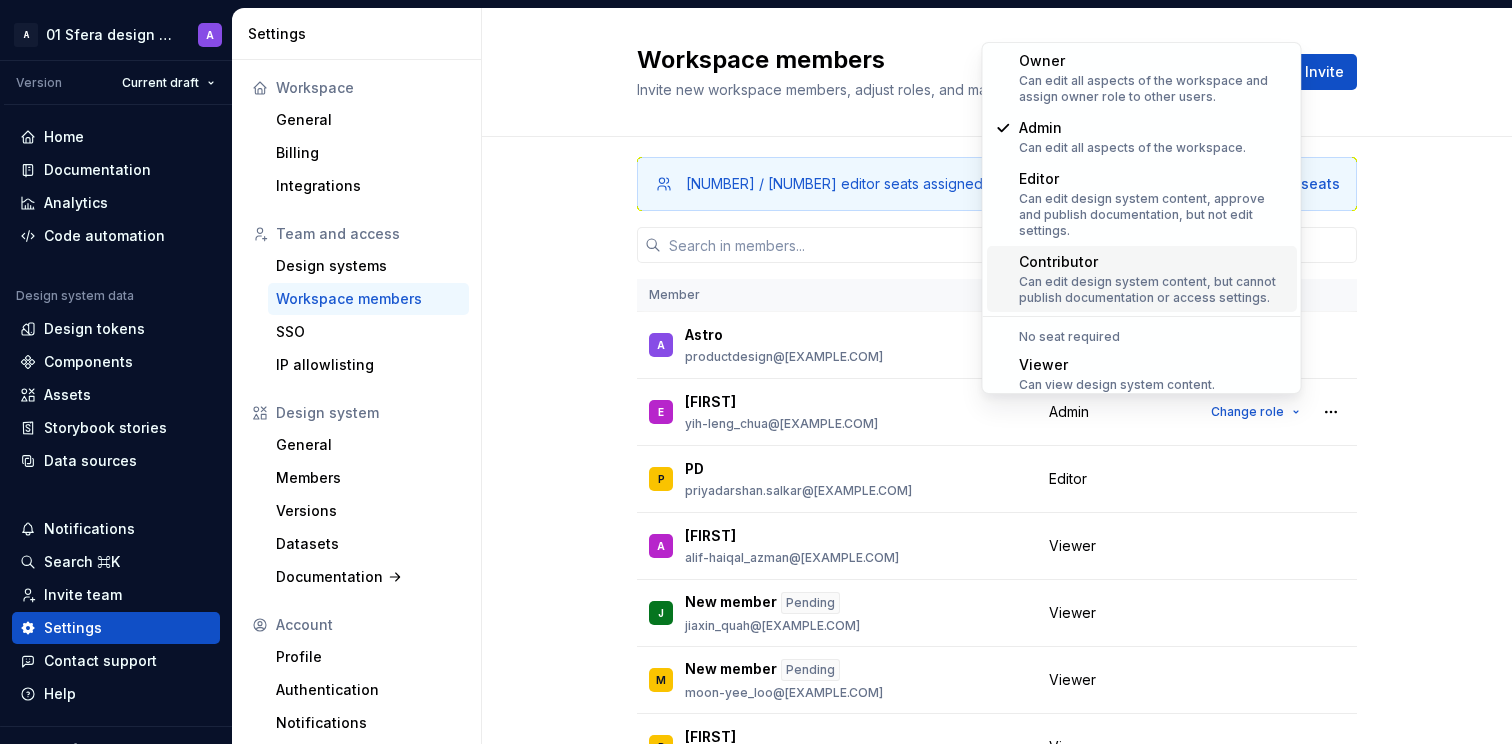 scroll, scrollTop: 91, scrollLeft: 0, axis: vertical 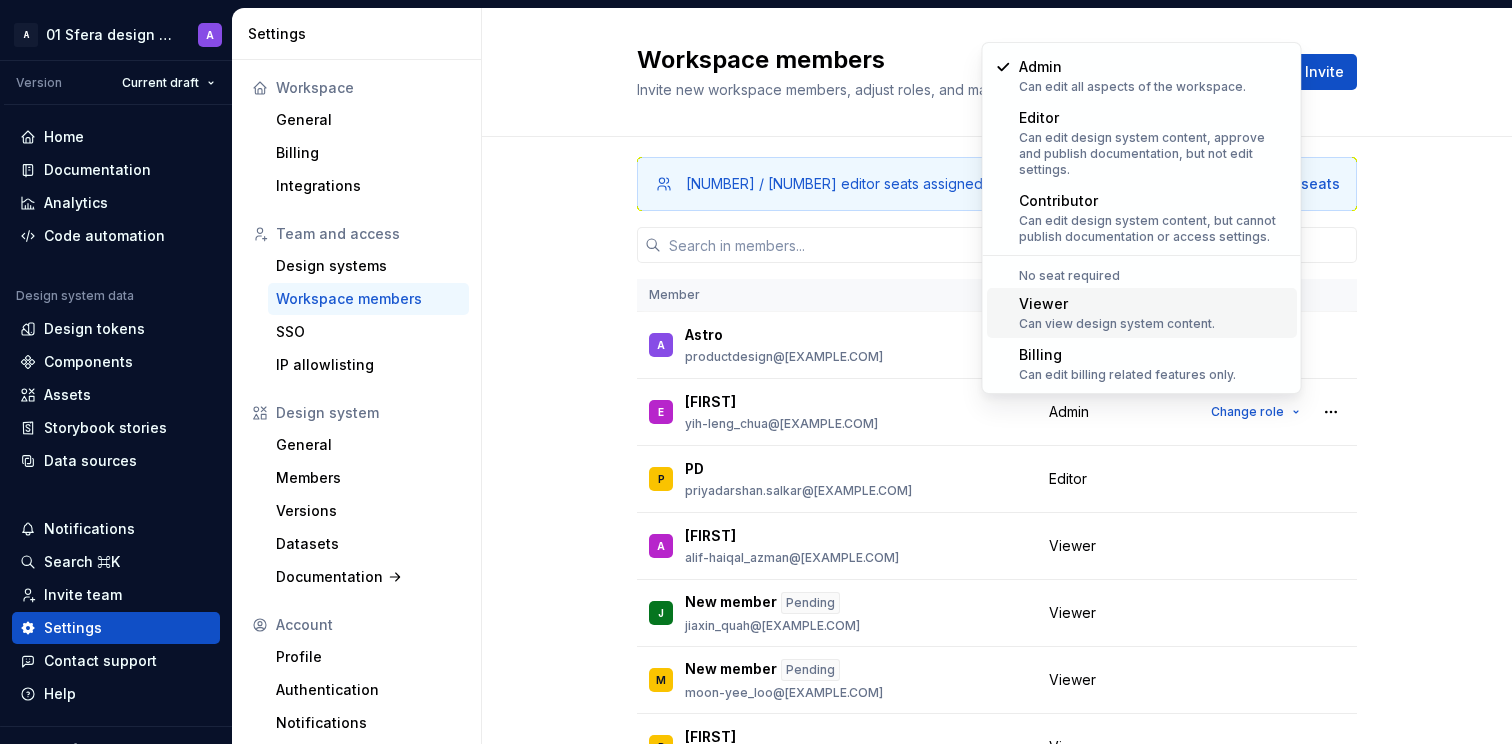 click on "Can view design system content." at bounding box center (1117, 324) 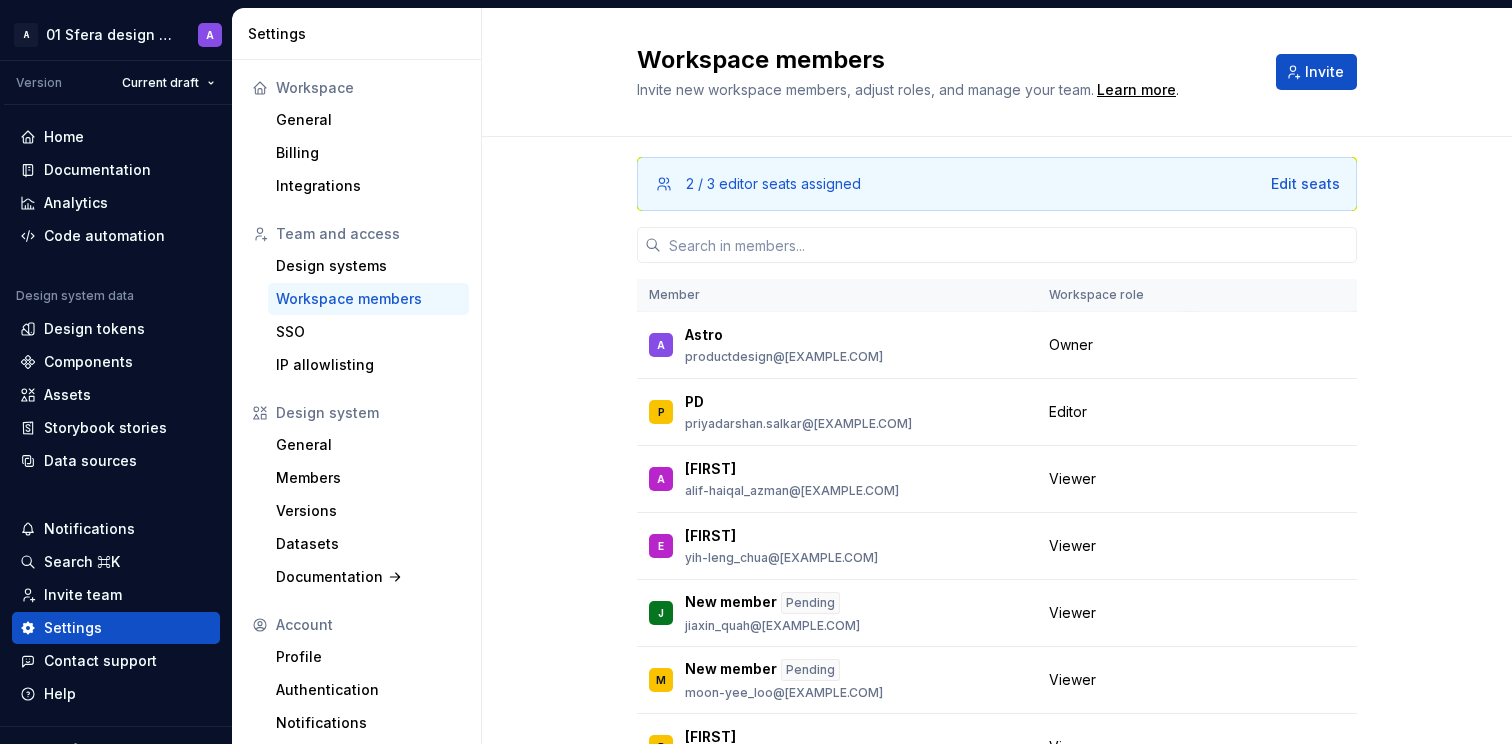 click on "[NUMBER] / [NUMBER] editor seats assigned Edit seats Member Workspace role A Astro productdesign@[EXAMPLE.COM] Owner P PD priyadarshan.salkar@[EXAMPLE.COM] Editor Change role A Alif alif-haiqal_azman@[EXAMPLE.COM] Viewer Change role E Elaine yih-leng_chua@[EXAMPLE.COM] Viewer Change role J New member Pending jiaxin_quah@[EXAMPLE.COM] Viewer Change role M New member Pending moon-yee_loo@[EXAMPLE.COM] Viewer Change role R Ryann ryann_lim@[EXAMPLE.COM] Viewer Change role Y yflyeanf@[EXAMPLE.COM] Viewer Change role" at bounding box center [997, 530] 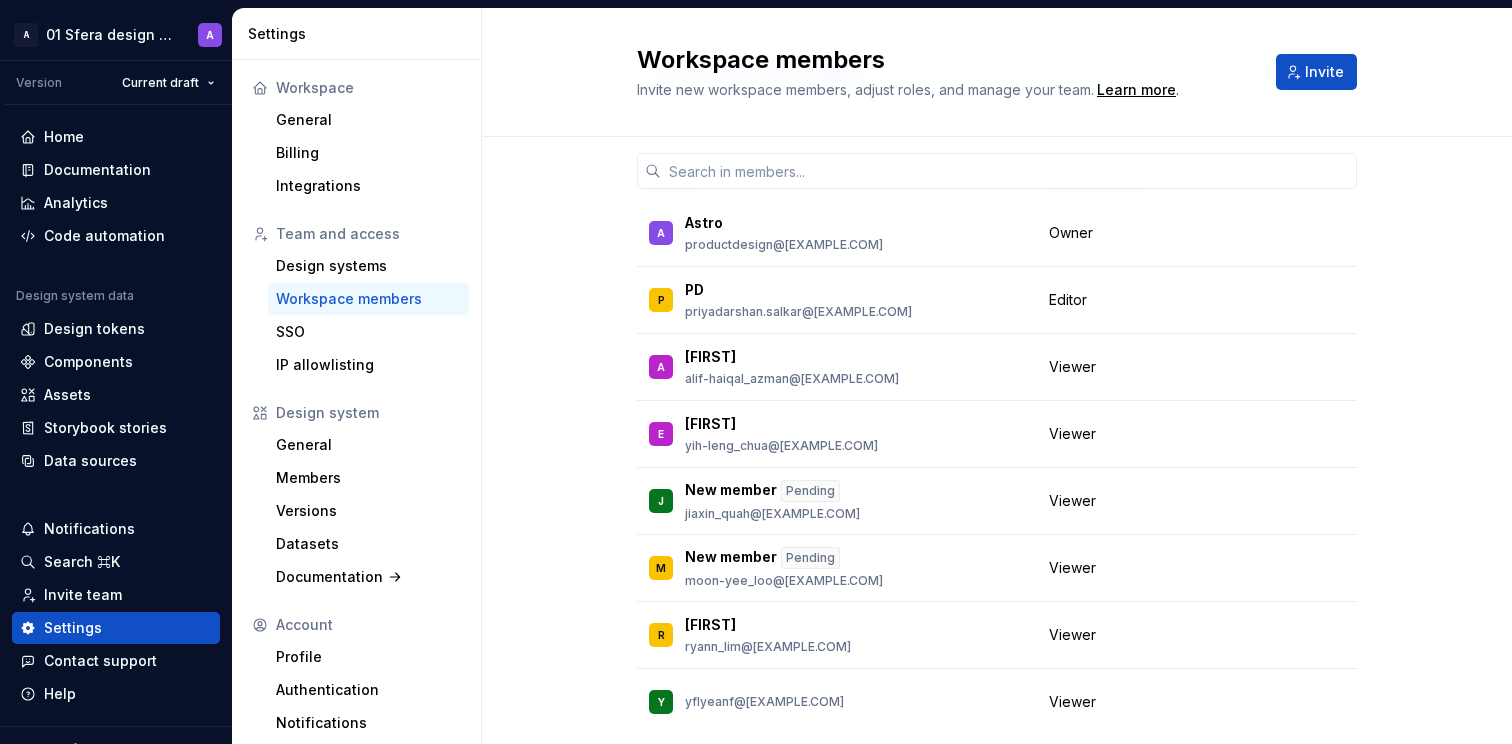 scroll, scrollTop: 0, scrollLeft: 0, axis: both 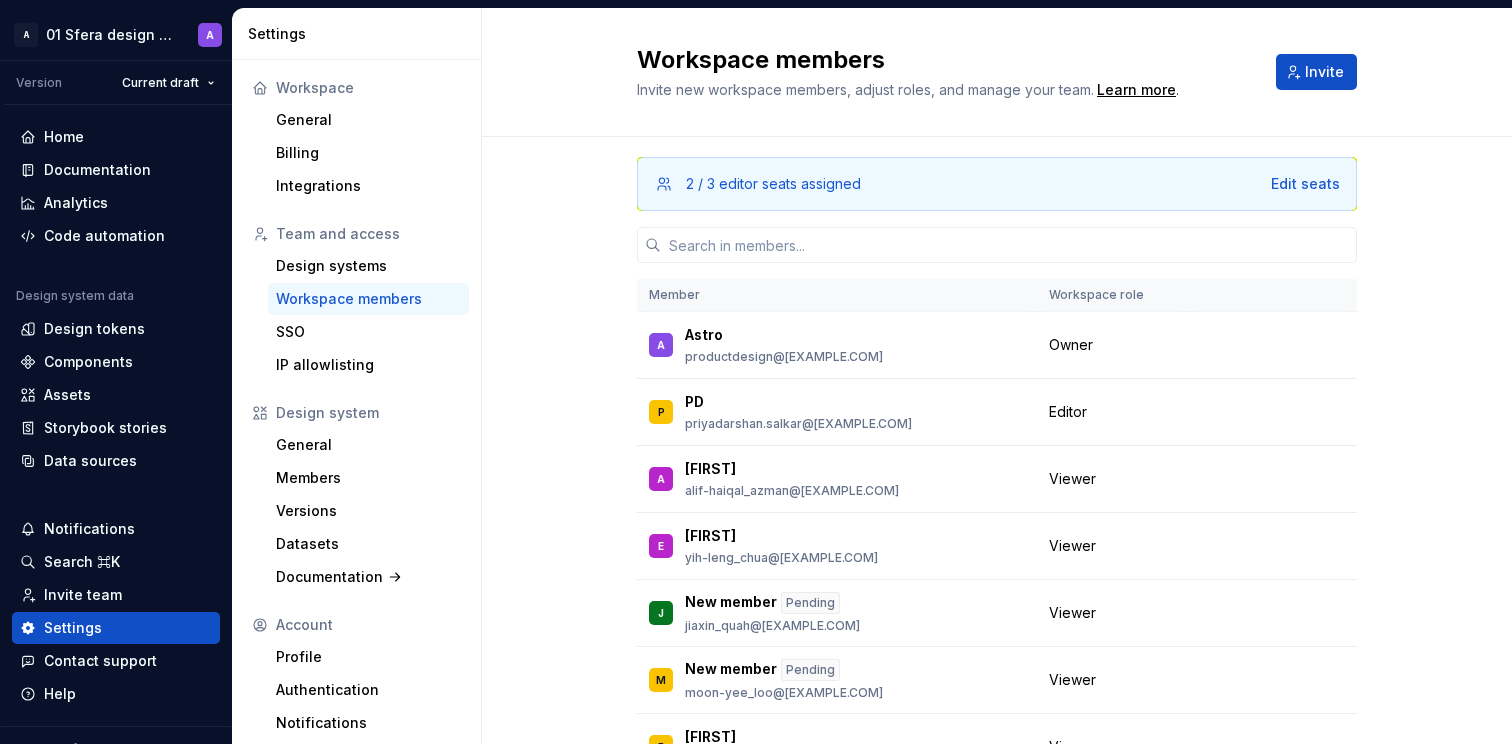 click on "[NUMBER] / [NUMBER] editor seats assigned Edit seats Member Workspace role A Astro productdesign@[EXAMPLE.COM] Owner P PD priyadarshan.salkar@[EXAMPLE.COM] Editor Change role A Alif alif-haiqal_azman@[EXAMPLE.COM] Viewer Change role E Elaine yih-leng_chua@[EXAMPLE.COM] Viewer Change role J New member Pending jiaxin_quah@[EXAMPLE.COM] Viewer Change role M New member Pending moon-yee_loo@[EXAMPLE.COM] Viewer Change role R Ryann ryann_lim@[EXAMPLE.COM] Viewer Change role Y yflyeanf@[EXAMPLE.COM] Viewer Change role" at bounding box center [997, 530] 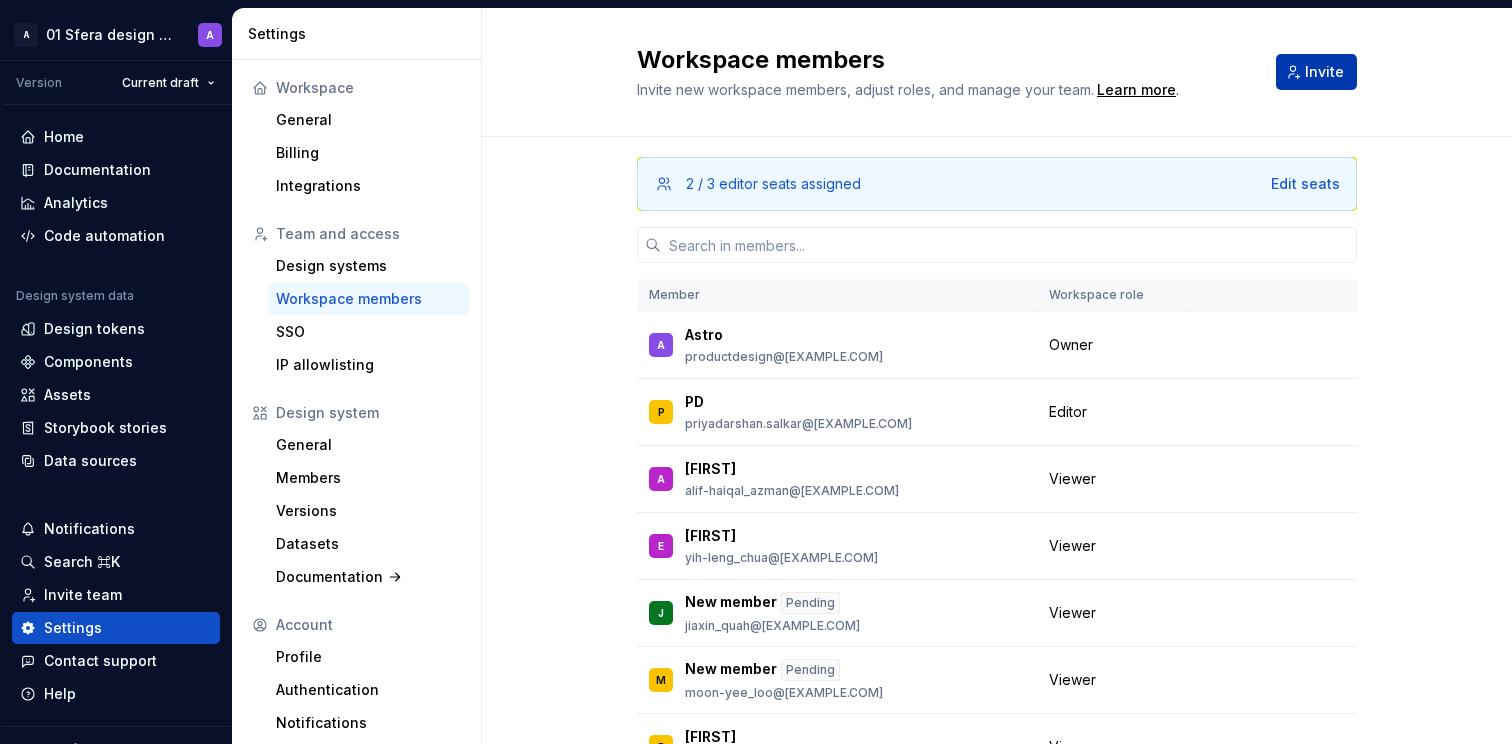 click on "Invite" at bounding box center (1324, 72) 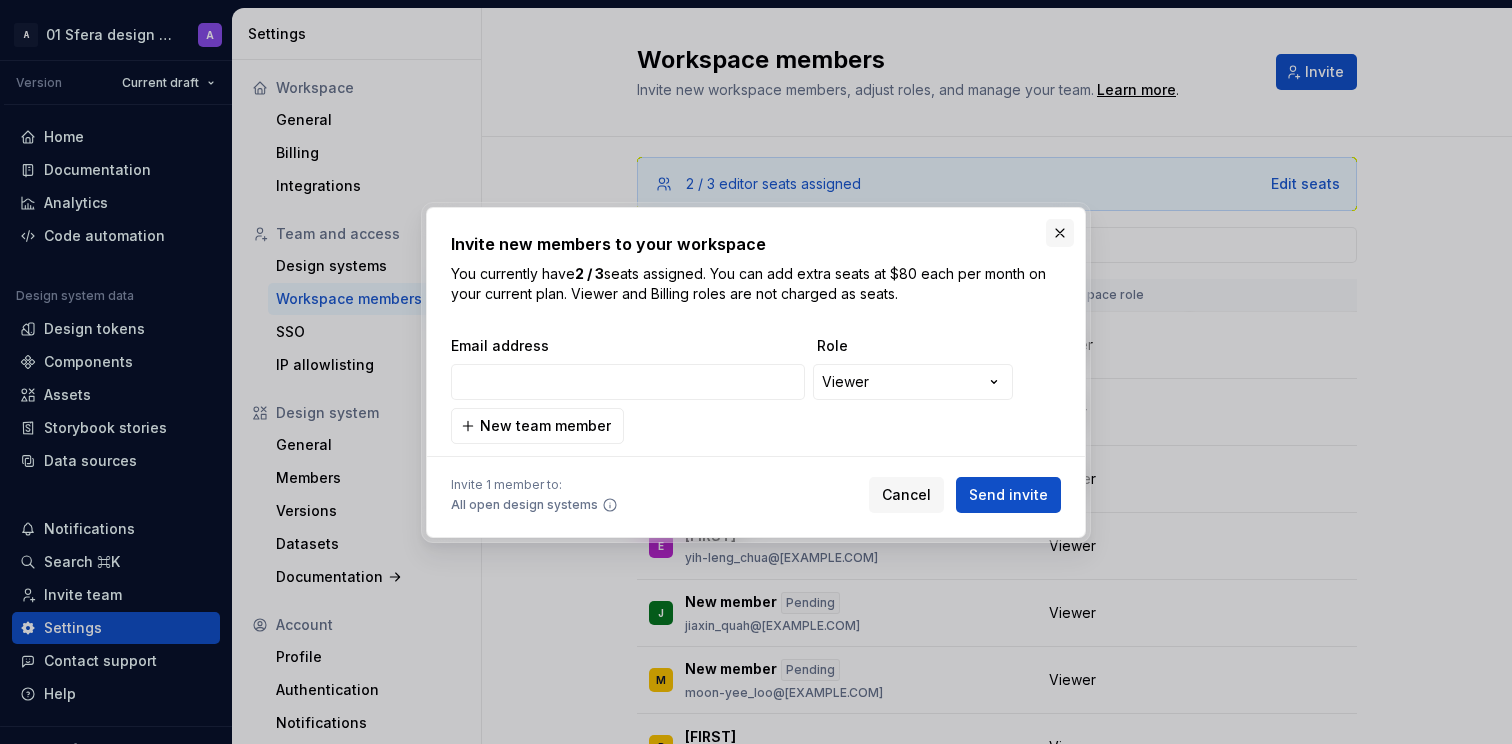 click at bounding box center [1060, 233] 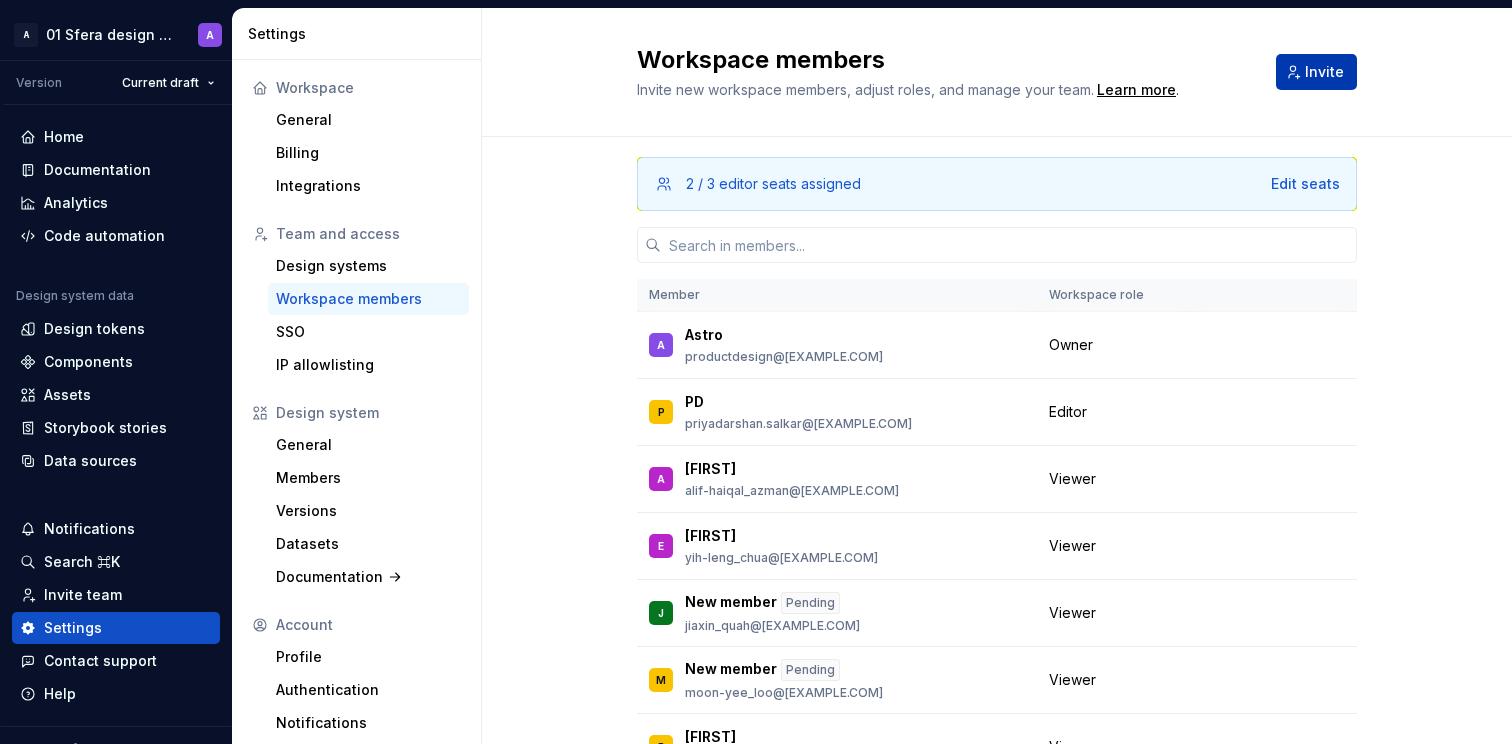 click on "Invite" at bounding box center [1324, 72] 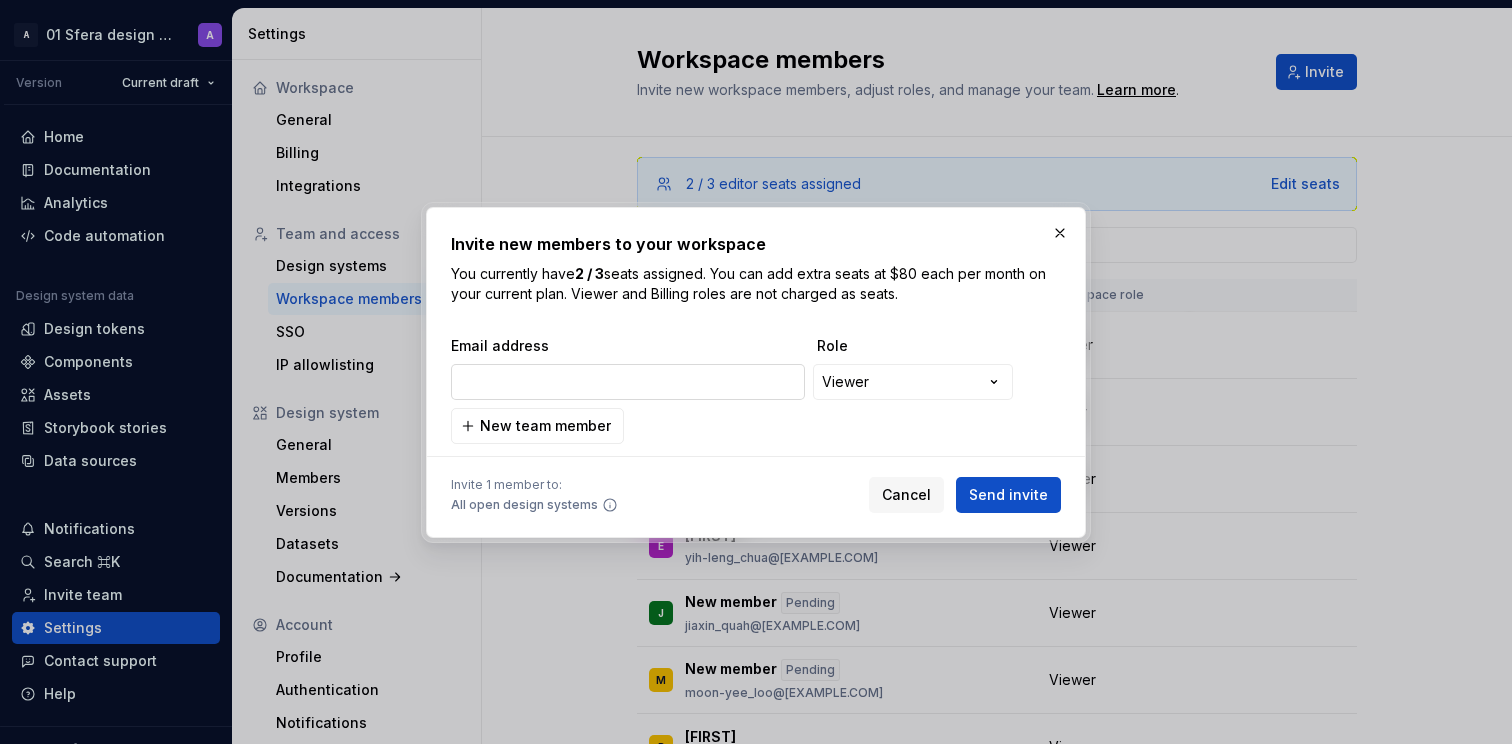 type on "zhen-han_siow@[EXAMPLE.COM]" 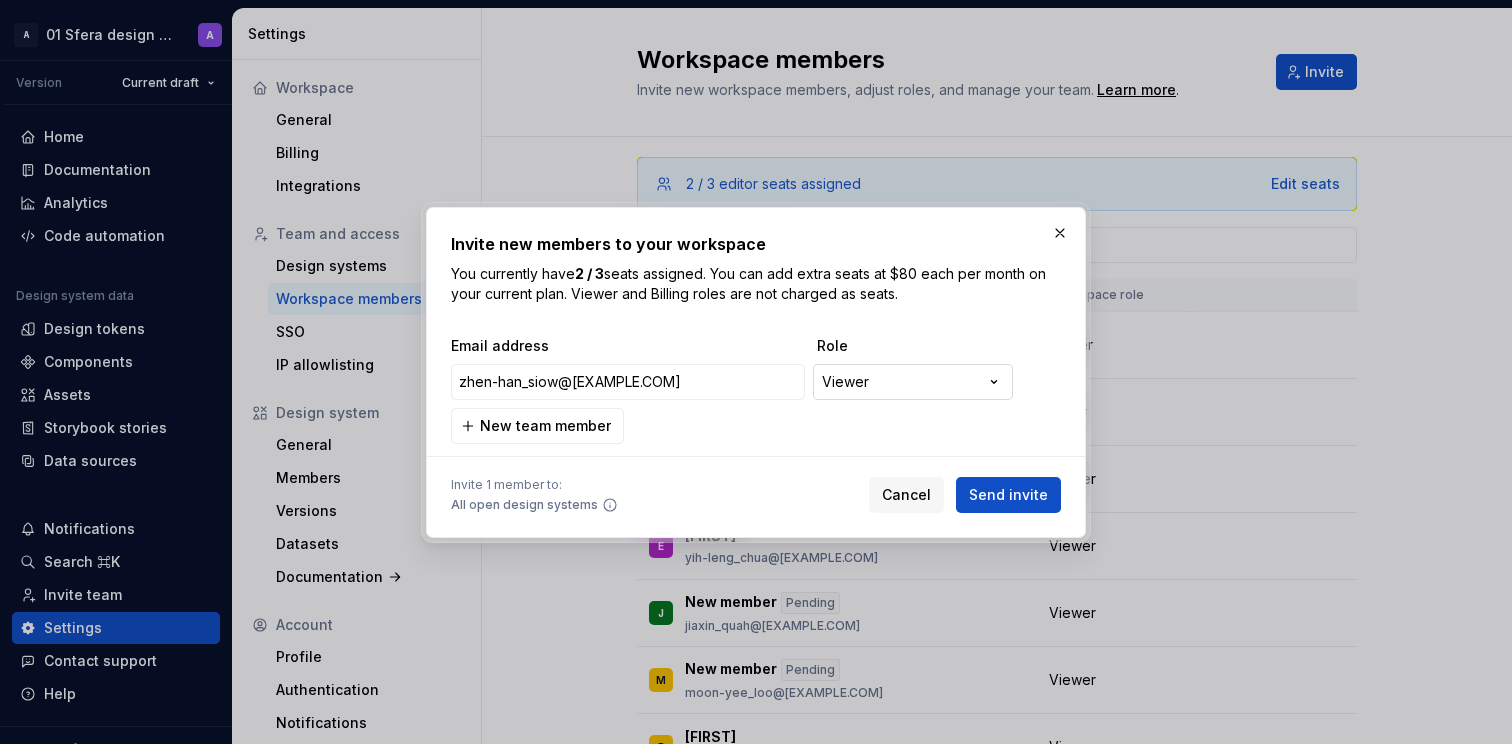 click on "**********" at bounding box center [756, 372] 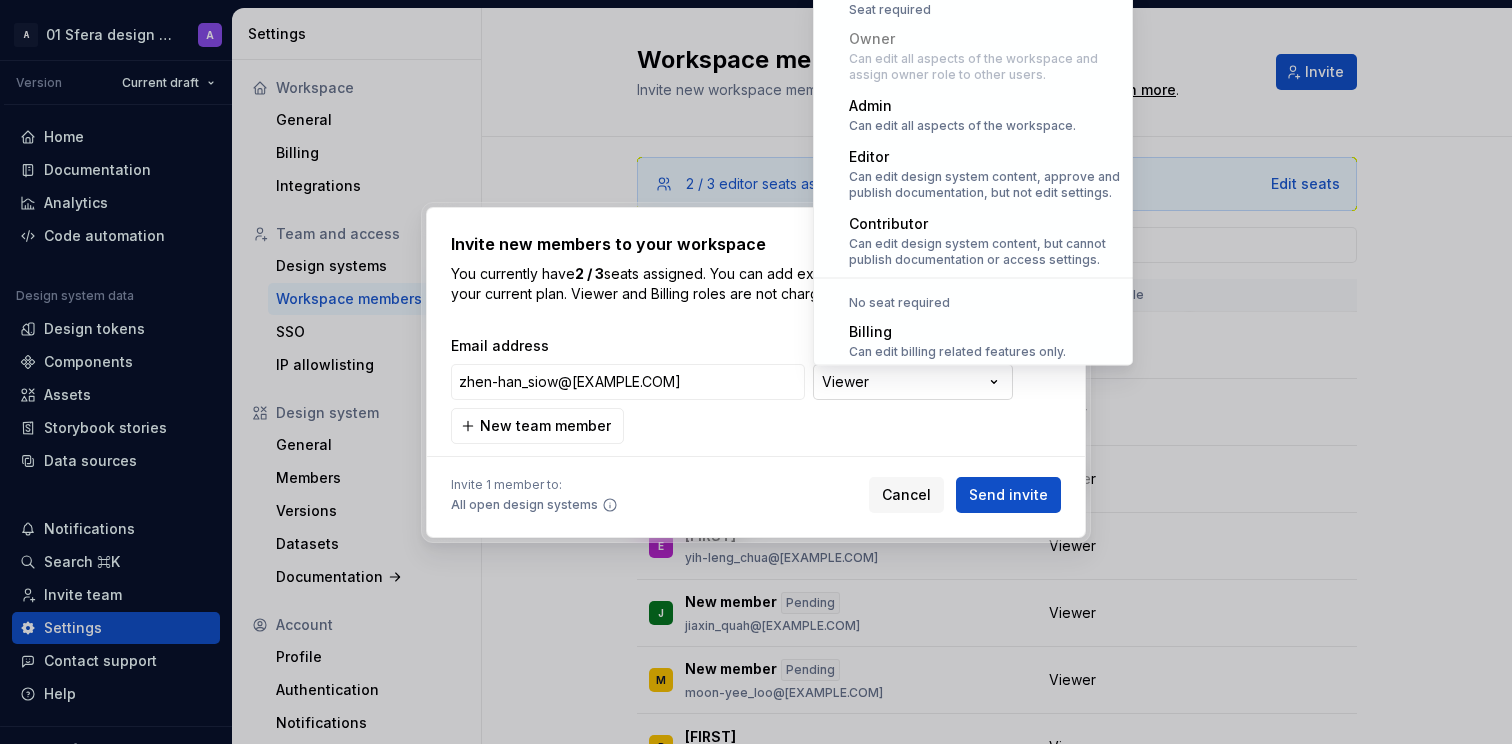 scroll, scrollTop: 55, scrollLeft: 0, axis: vertical 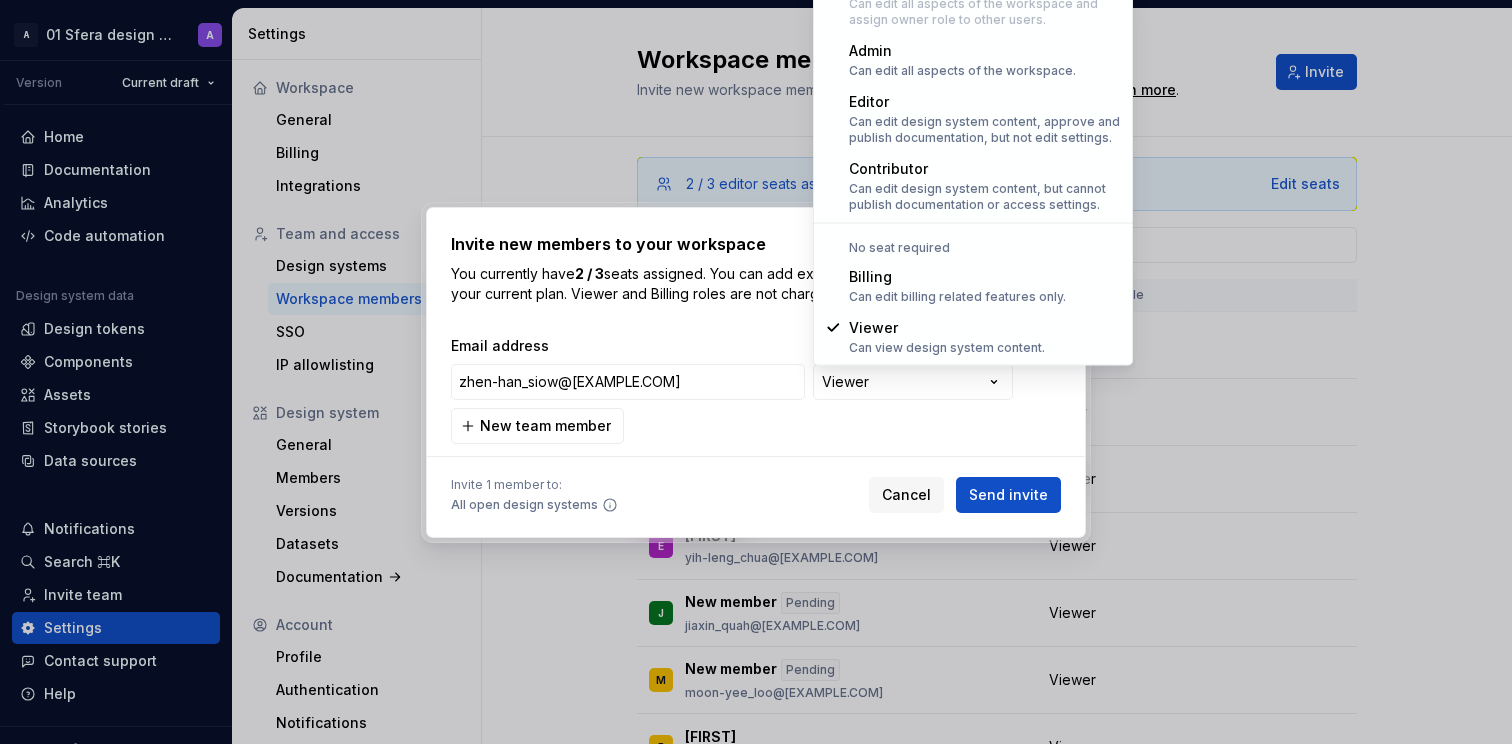 select on "*******" 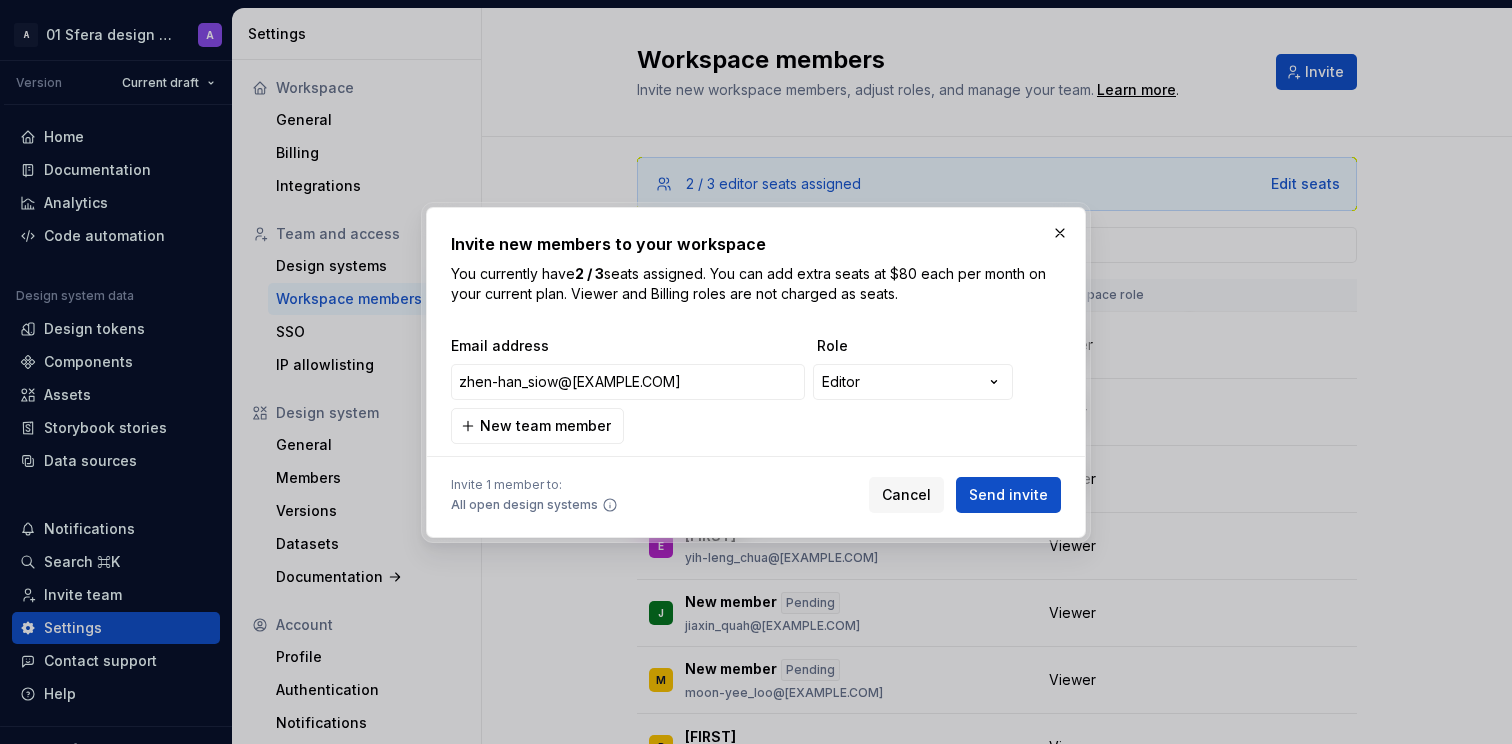 click on "**********" at bounding box center (756, 372) 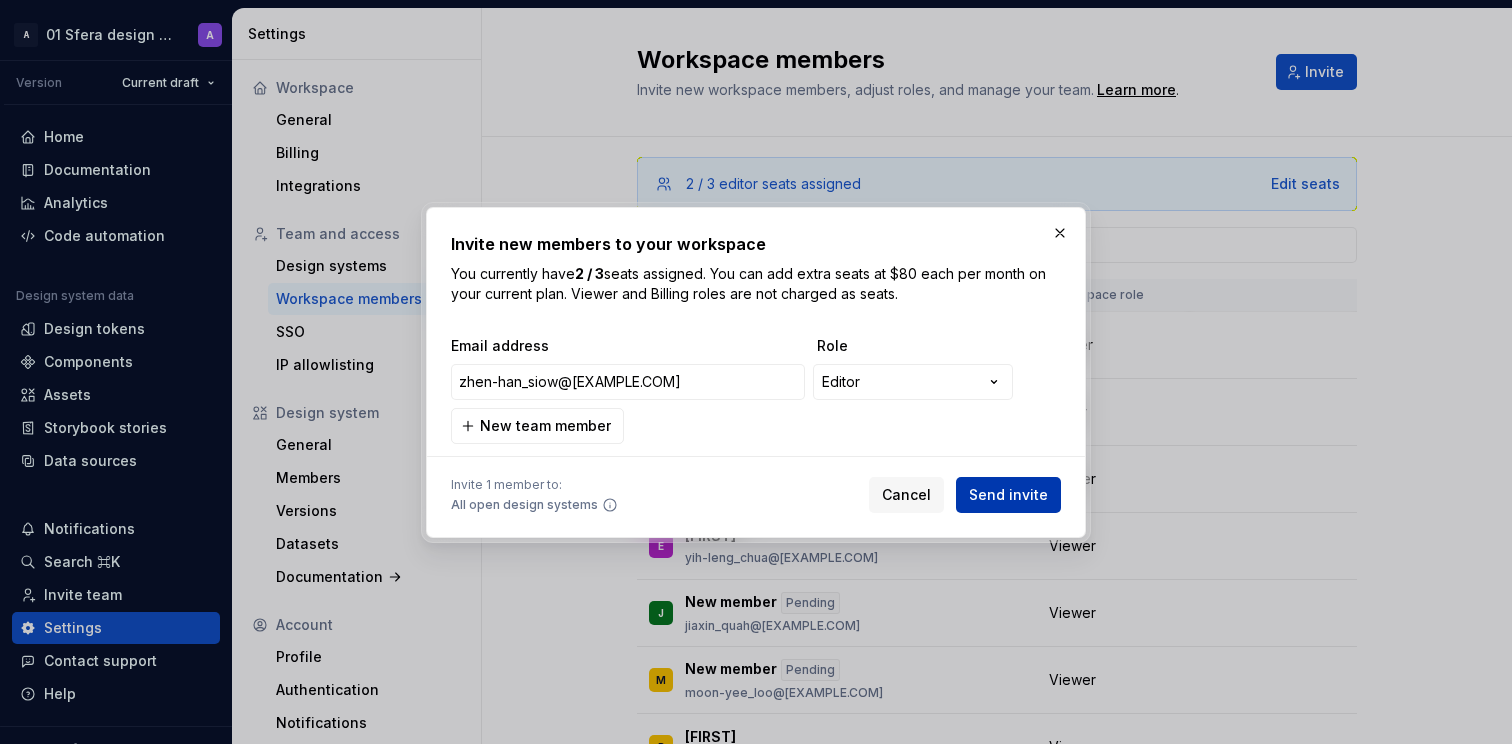 click on "Send invite" at bounding box center [1008, 495] 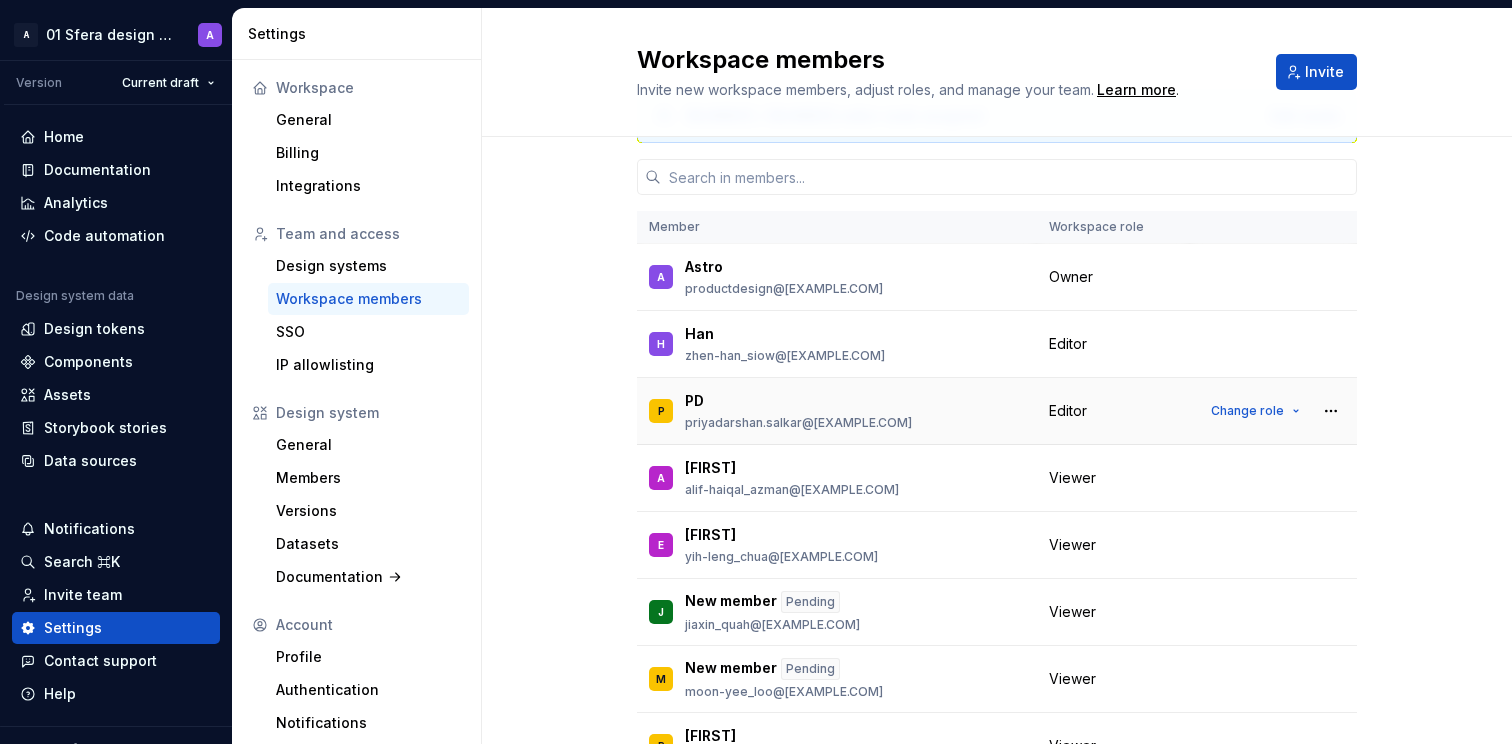 scroll, scrollTop: 0, scrollLeft: 0, axis: both 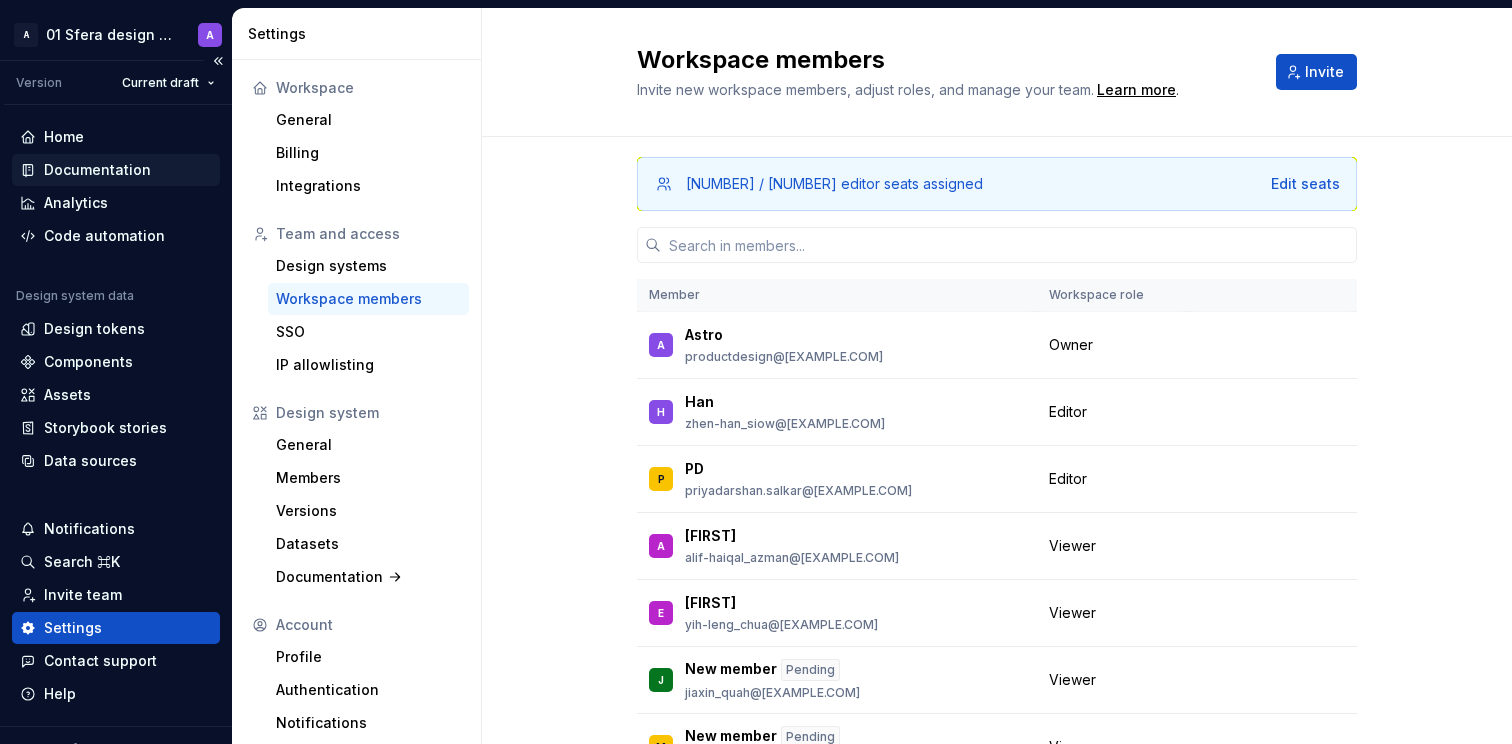 click on "Documentation" at bounding box center (97, 170) 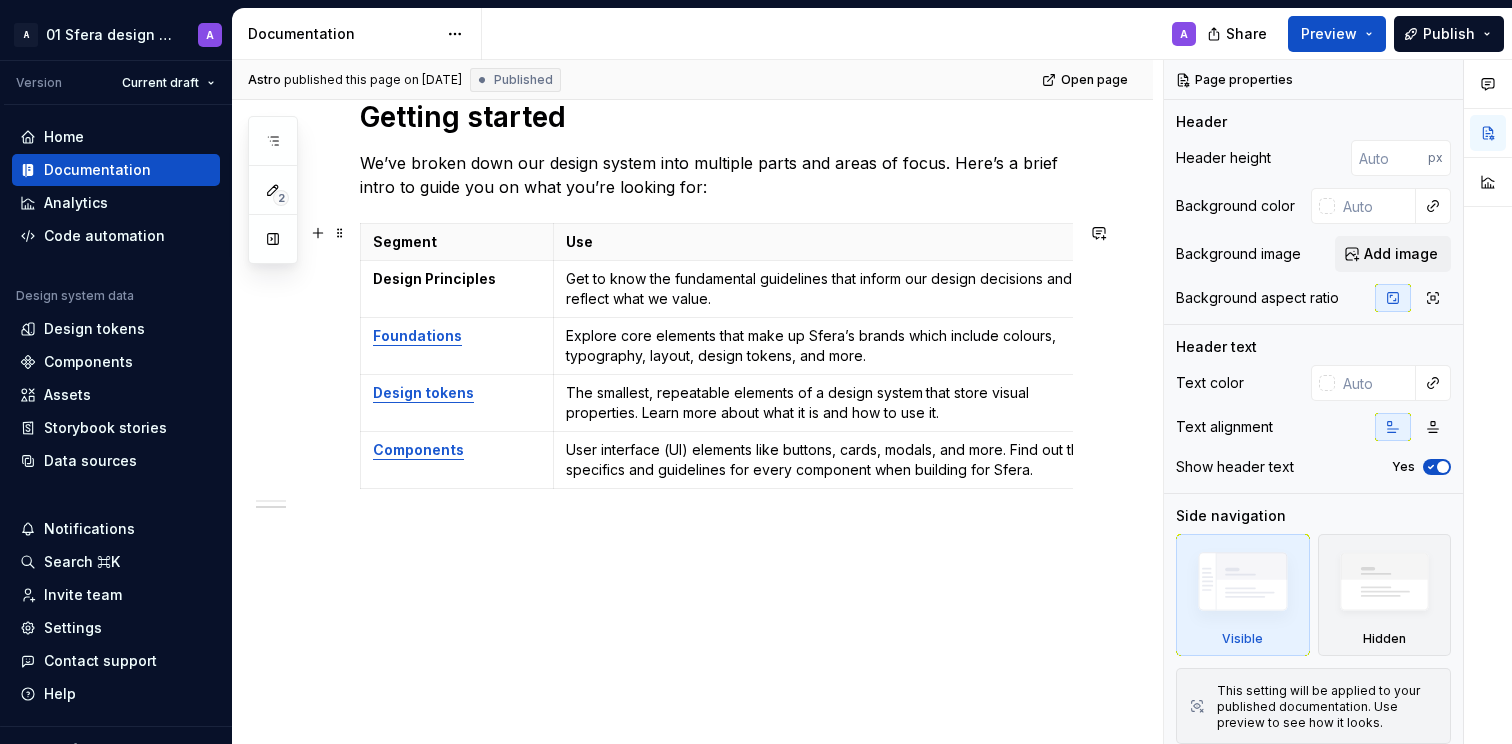 scroll, scrollTop: 0, scrollLeft: 0, axis: both 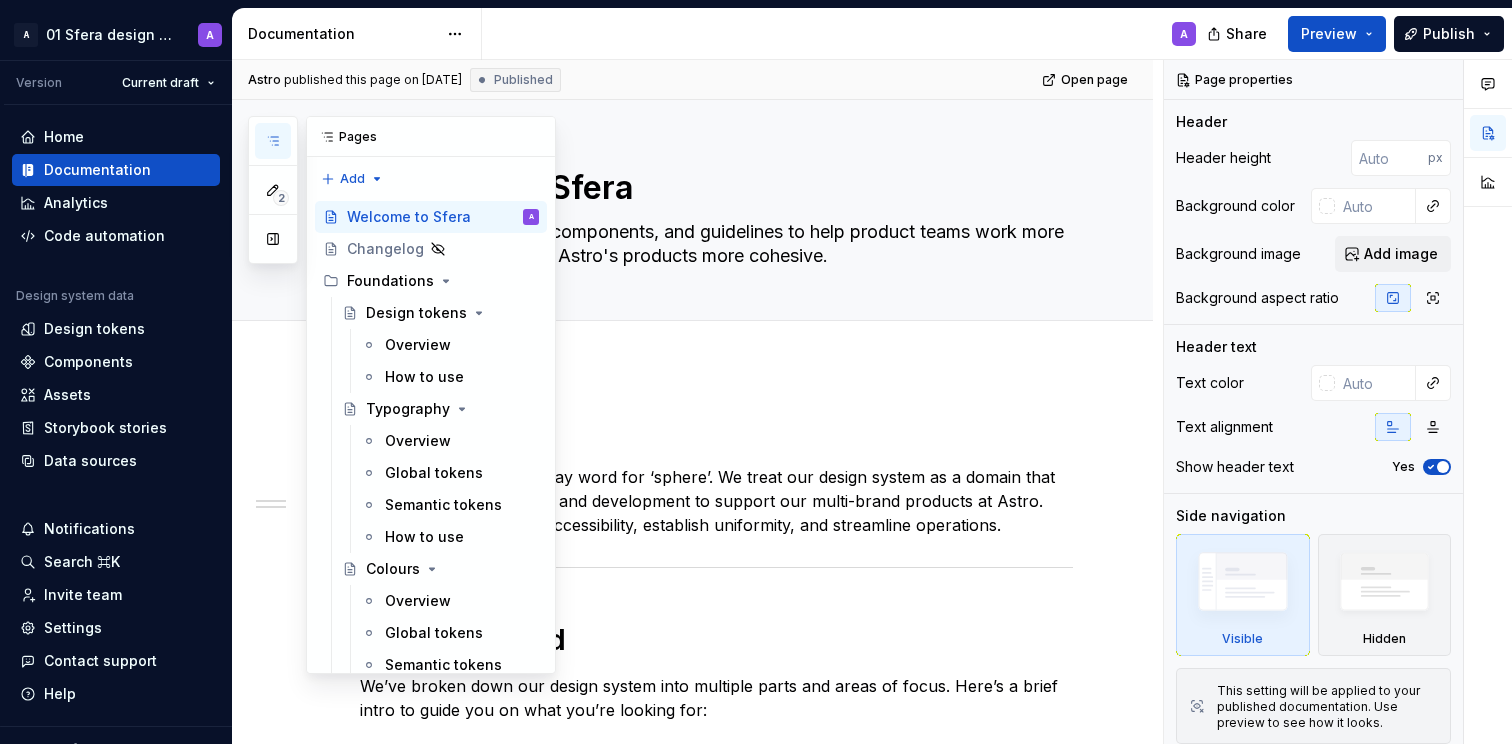 click at bounding box center [273, 141] 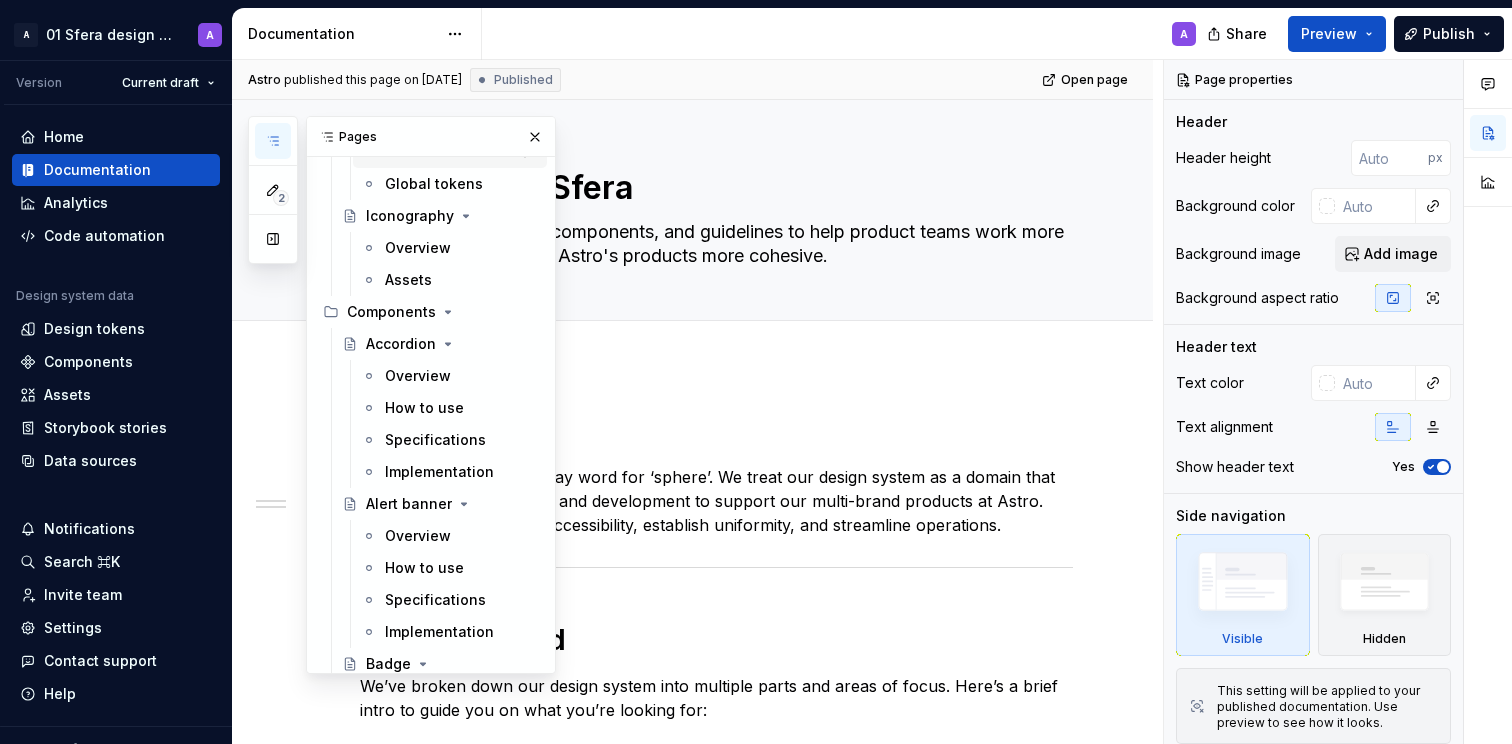 scroll, scrollTop: 1237, scrollLeft: 0, axis: vertical 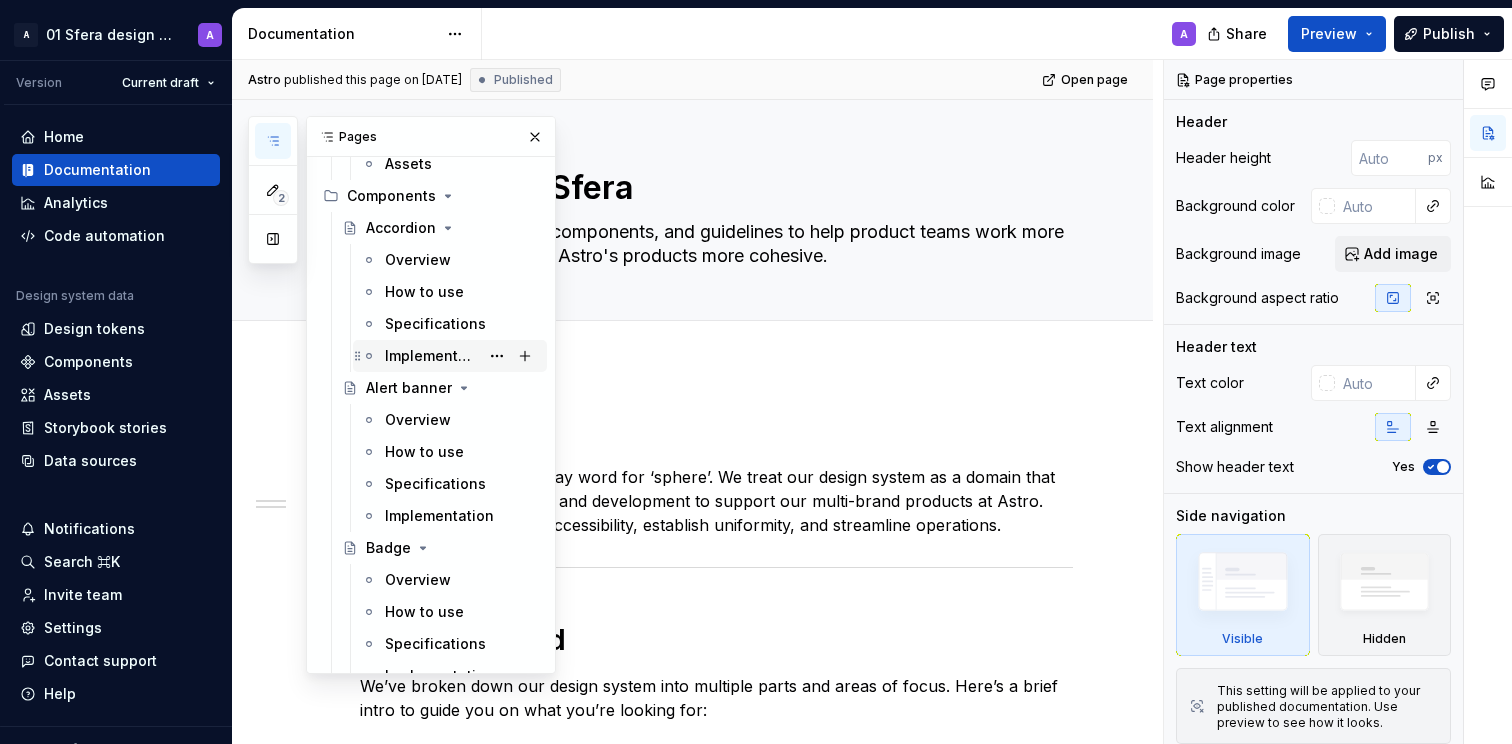 click on "Implementation" at bounding box center [432, 356] 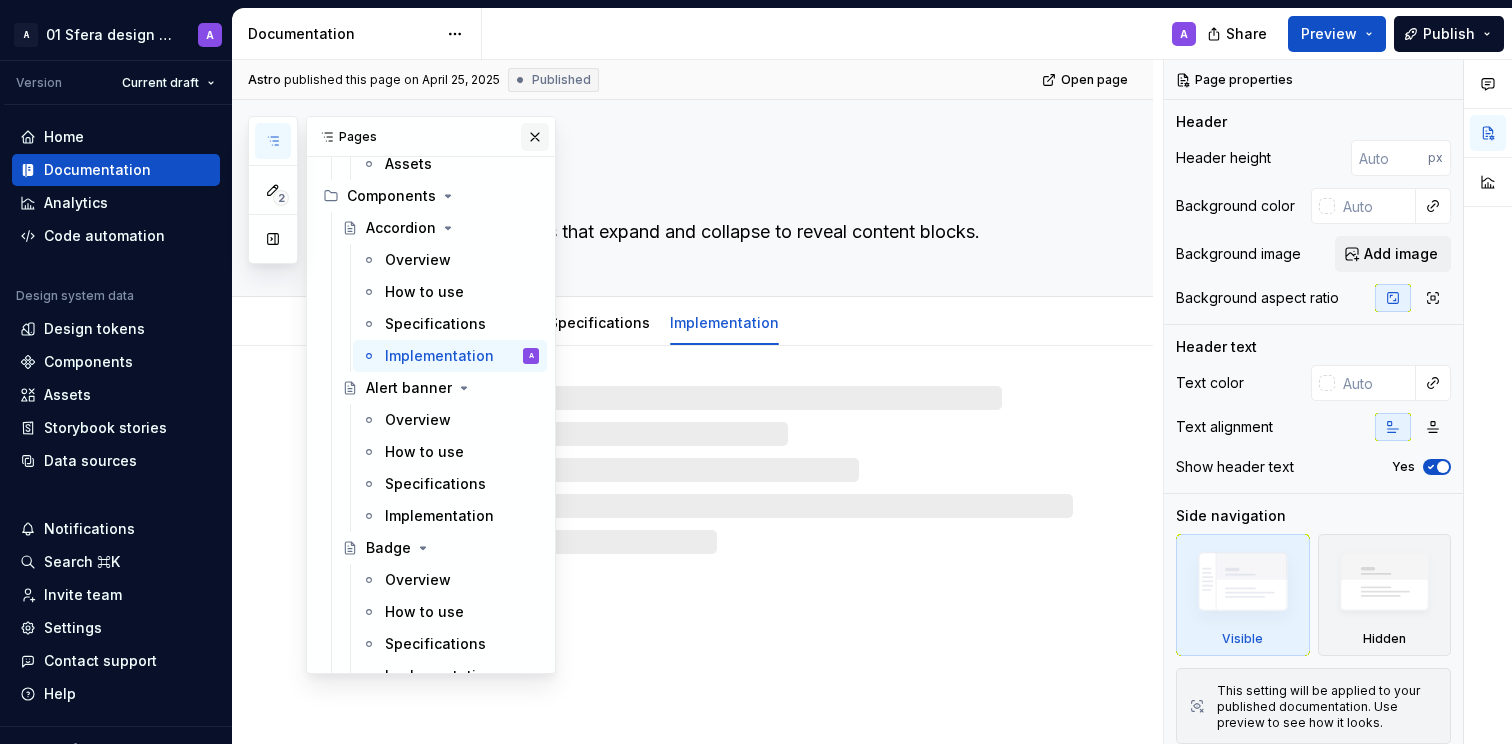 click at bounding box center (535, 137) 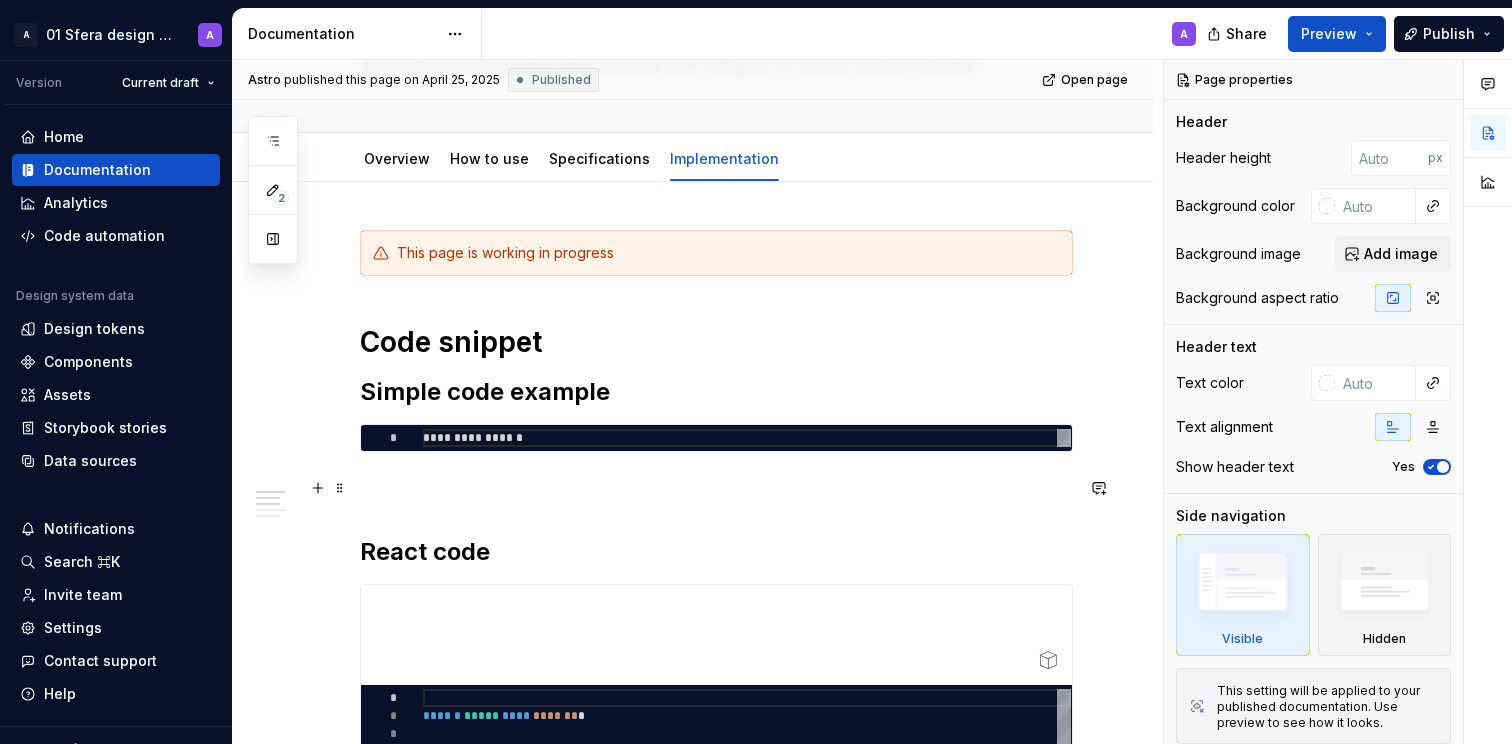scroll, scrollTop: 129, scrollLeft: 0, axis: vertical 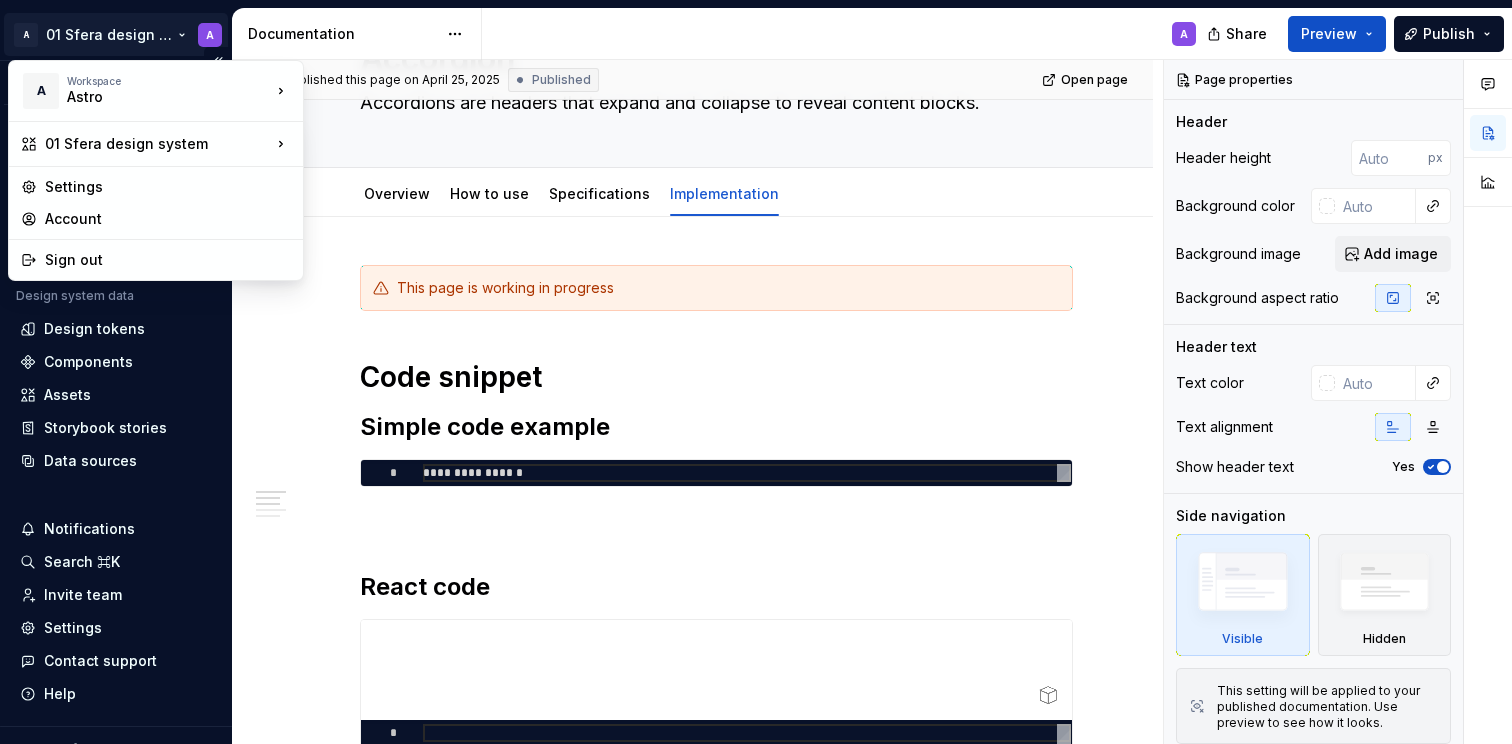 click on "A 01 Sfera design system A Version Current draft Home Documentation Analytics Code automation Design system data Design tokens Components Assets Storybook stories Data sources Notifications Search ⌘K Invite team Settings Contact support Help Documentation A Share Preview Publish 2 Pages Add
Accessibility guide for tree Page tree.
Navigate the tree with the arrow keys. Common tree hotkeys apply. Further keybindings are available:
enter to execute primary action on focused item
f2 to start renaming the focused item
escape to abort renaming an item
control+d to start dragging selected items
Welcome to Sfera Changelog Foundations Design tokens Overview How to use Typography Overview Global tokens Semantic tokens How to use Colours Overview Global tokens Semantic tokens How to use Layout Overview Global tokens Semantic tokens Border Overview Global tokens How to use Logo - General Overview How to use Assets Logo - Support Overview How to use" at bounding box center (756, 372) 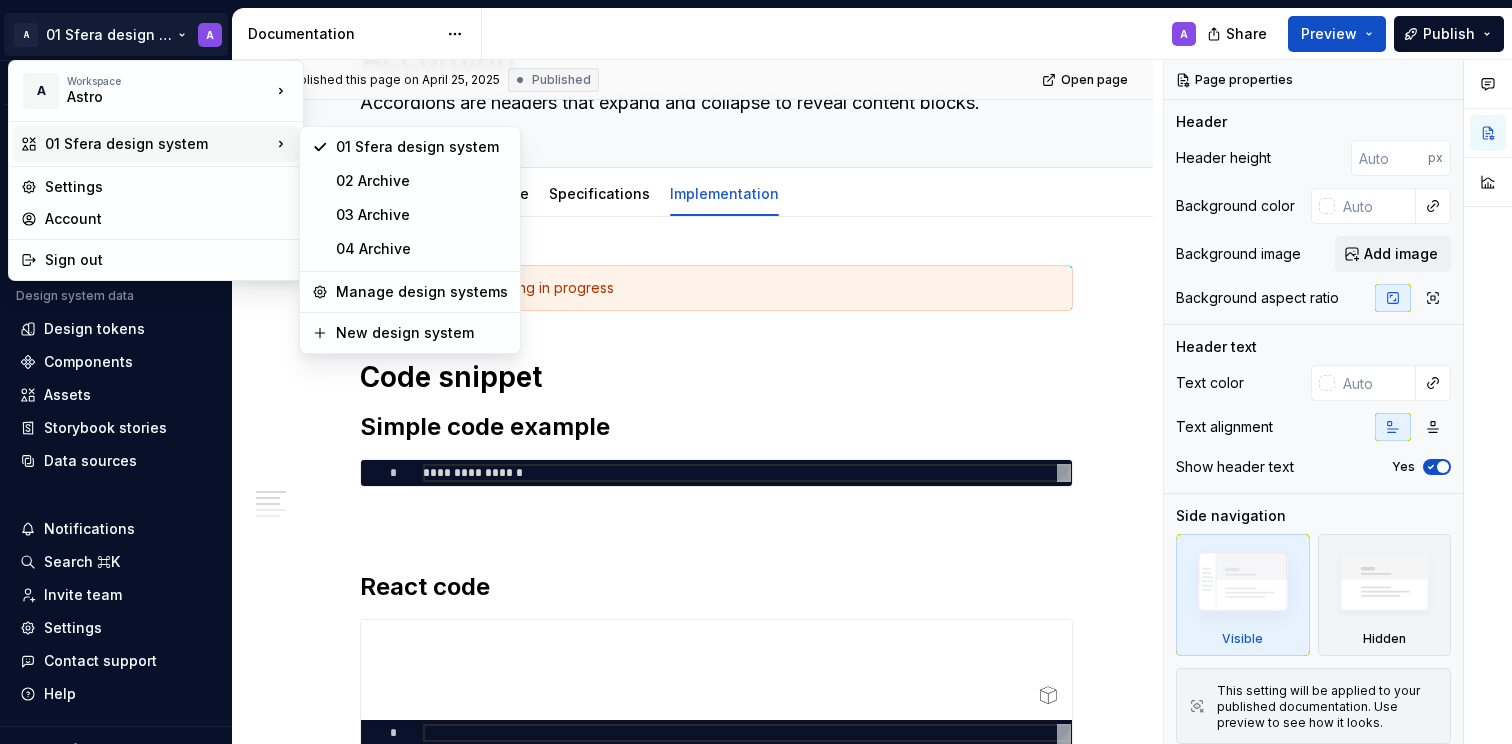 type on "*" 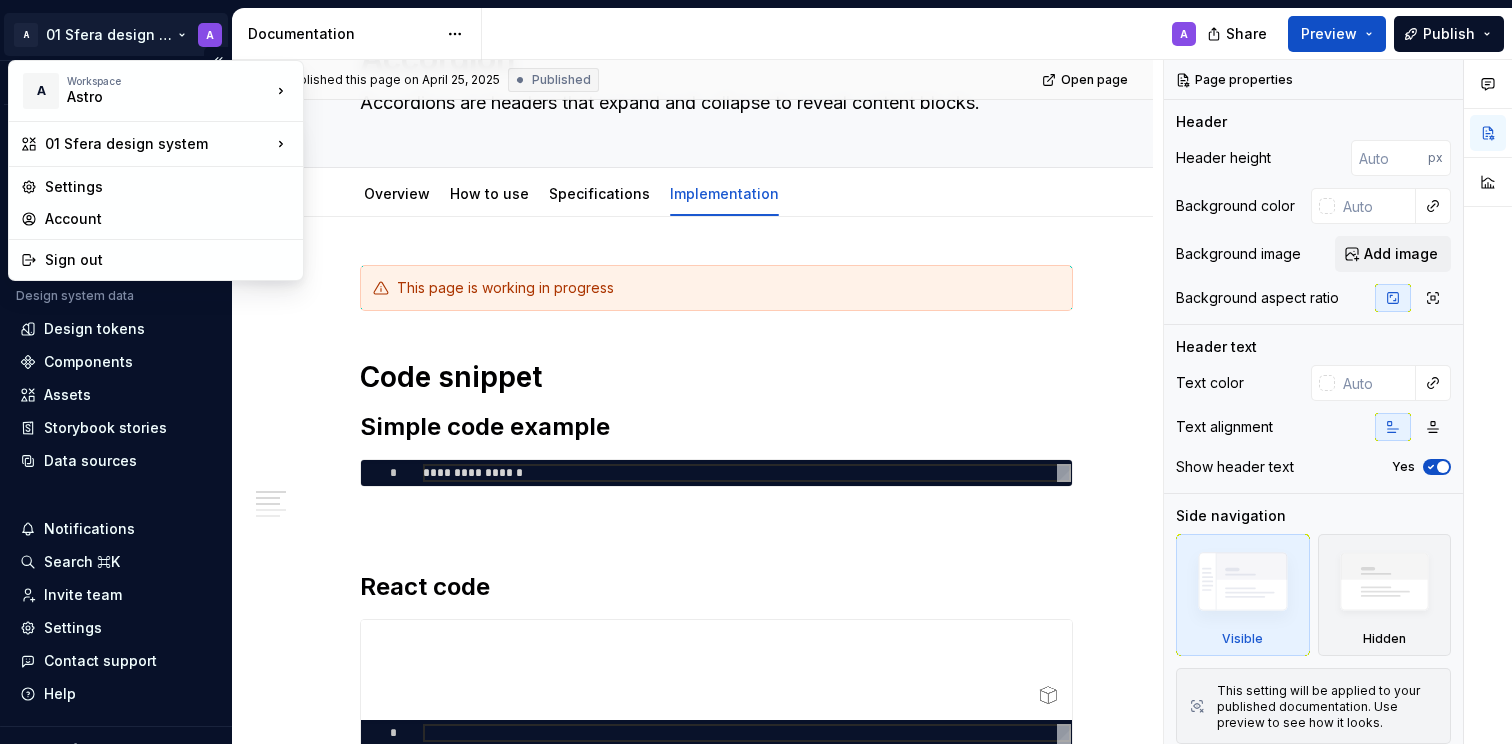 type 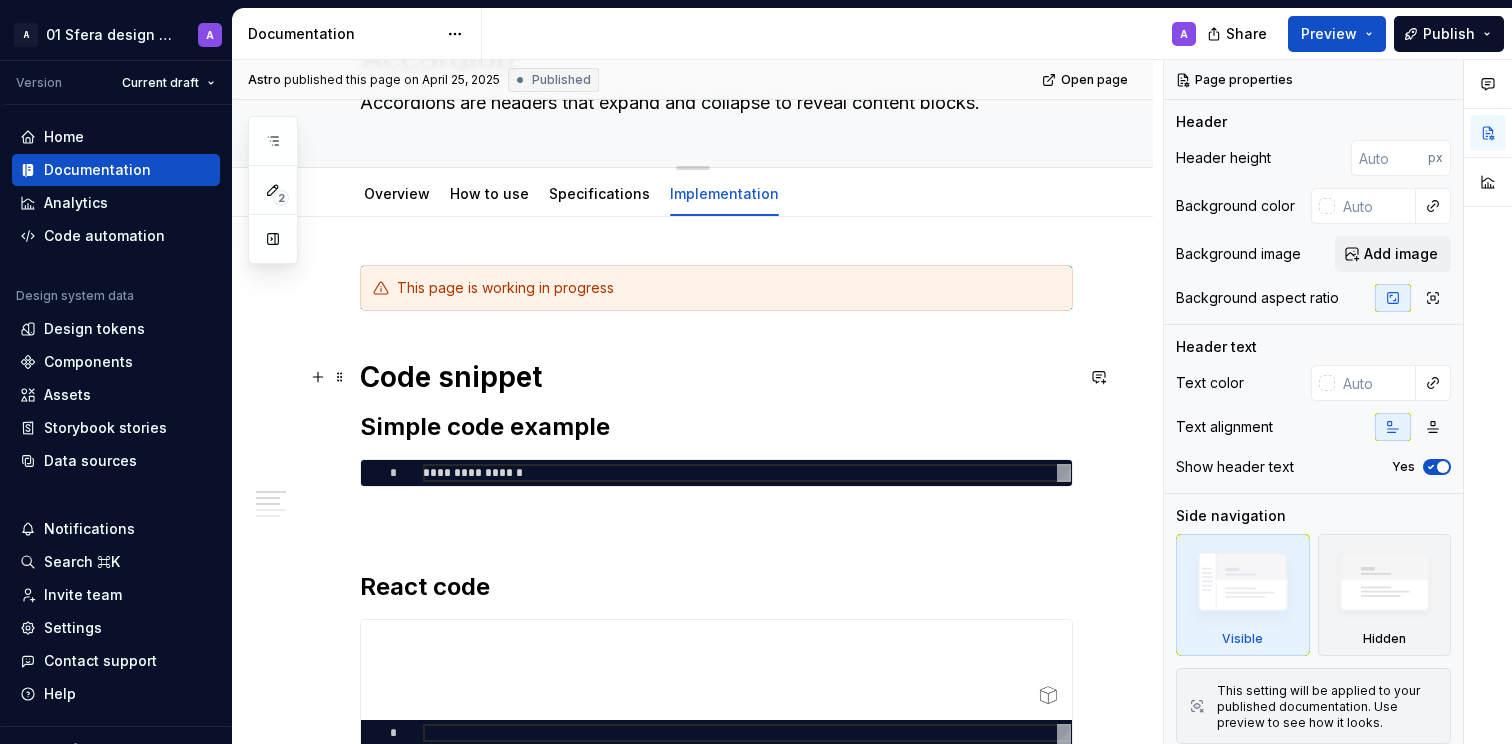 scroll, scrollTop: 0, scrollLeft: 0, axis: both 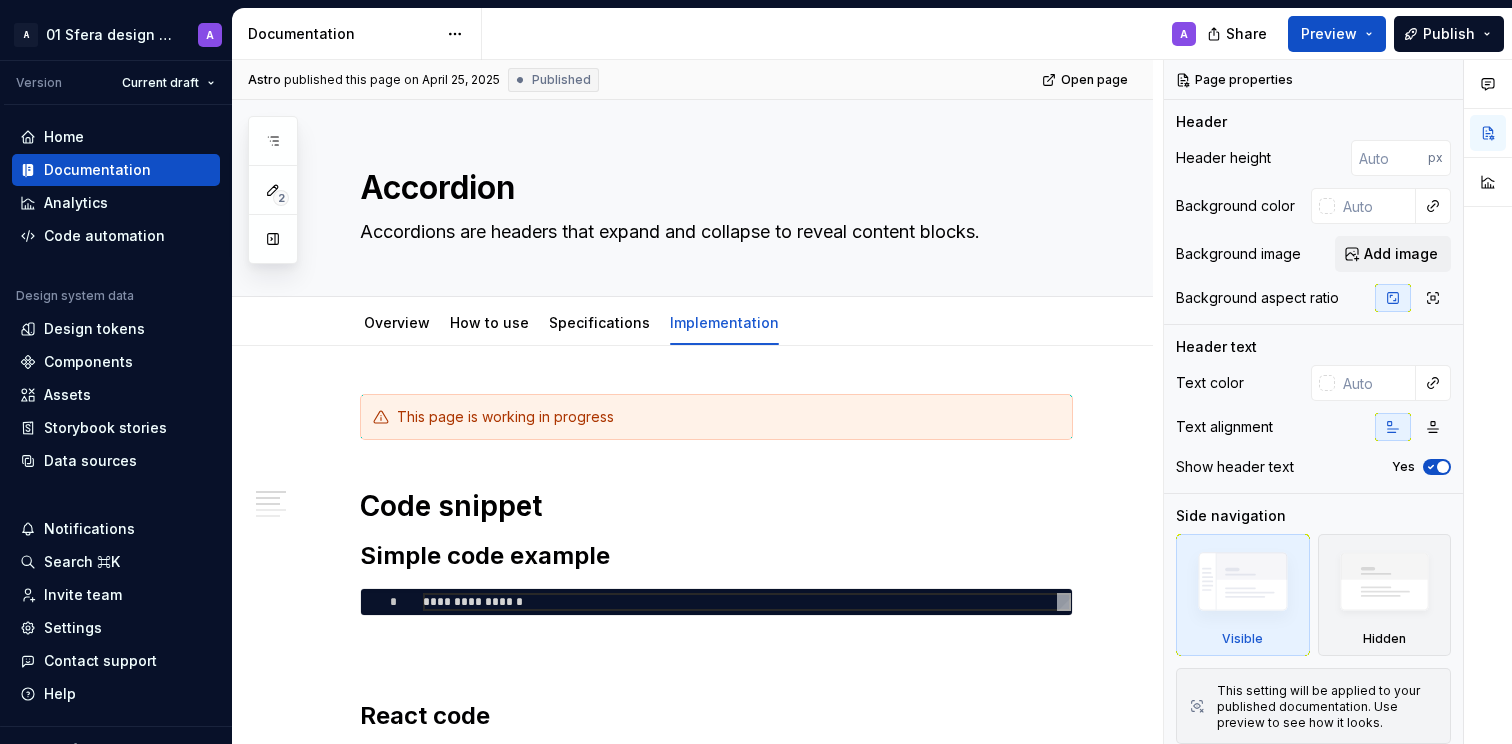 click on "A" at bounding box center (847, 34) 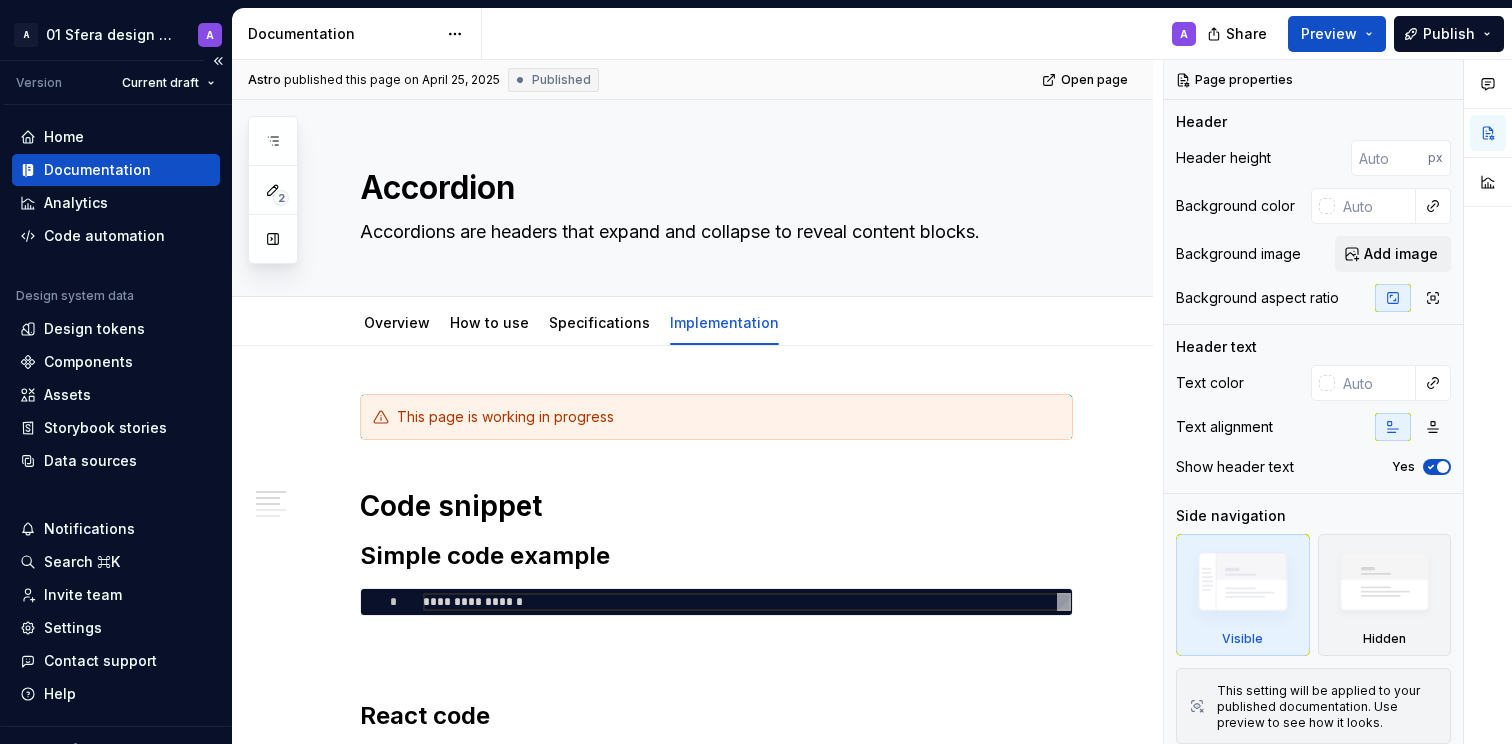click on "Documentation" at bounding box center [116, 170] 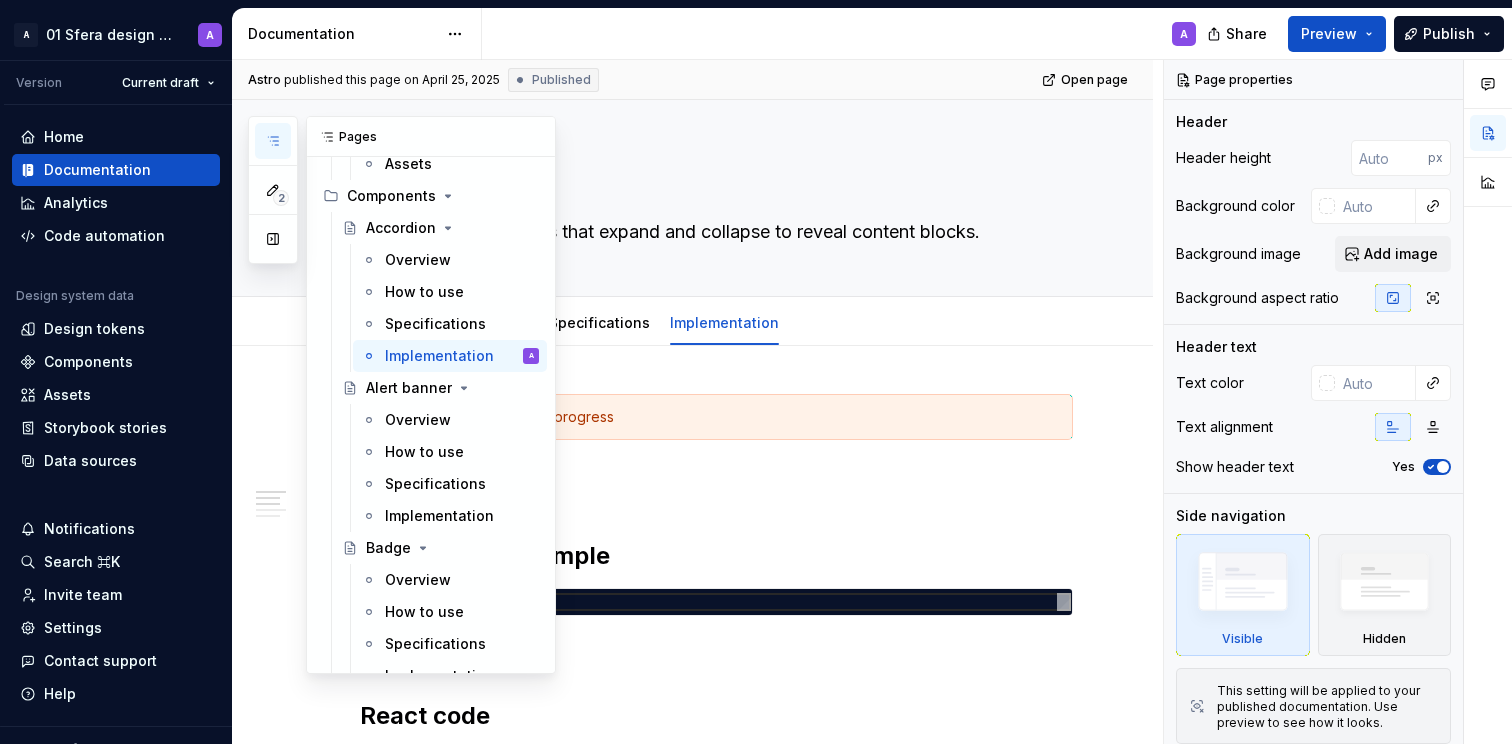 scroll, scrollTop: 0, scrollLeft: 0, axis: both 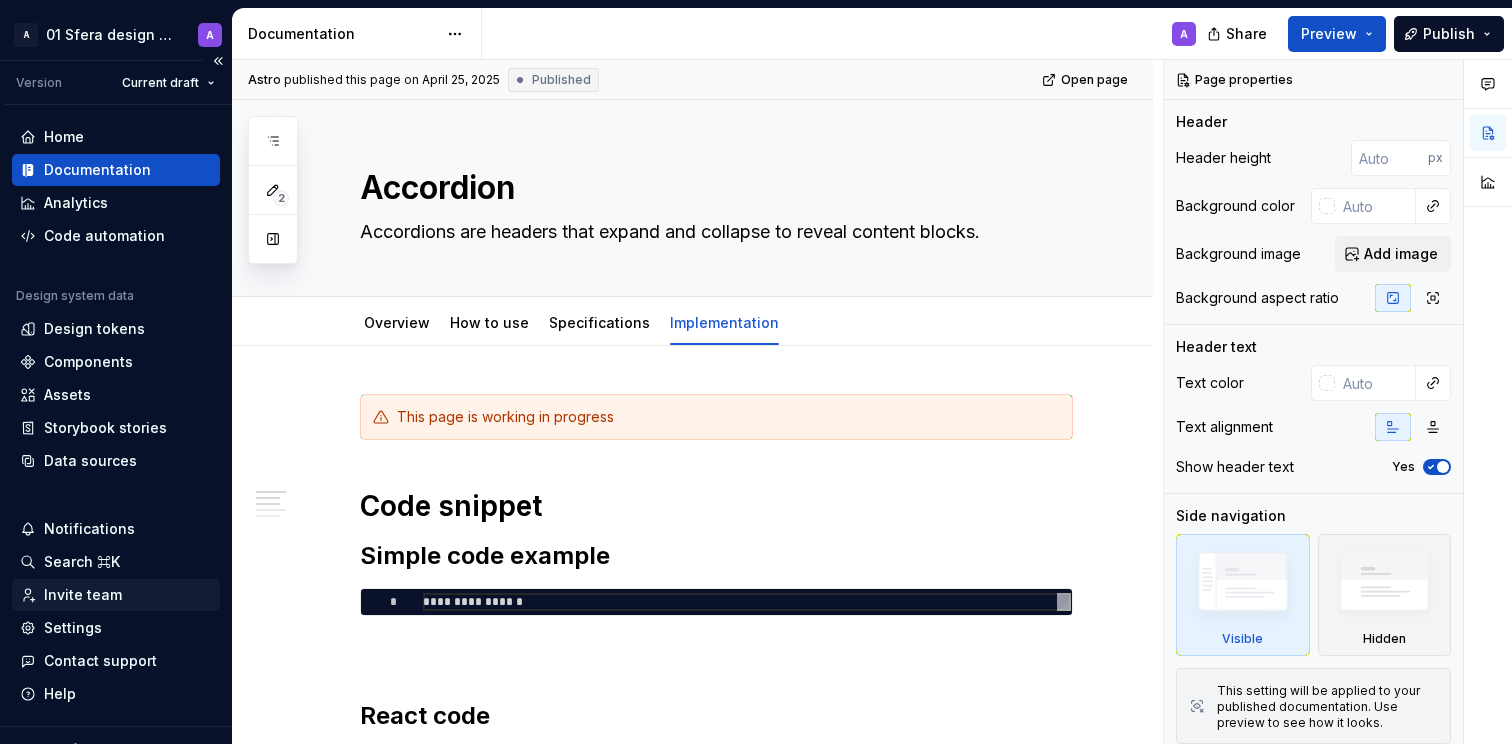 click on "Invite team" at bounding box center (83, 595) 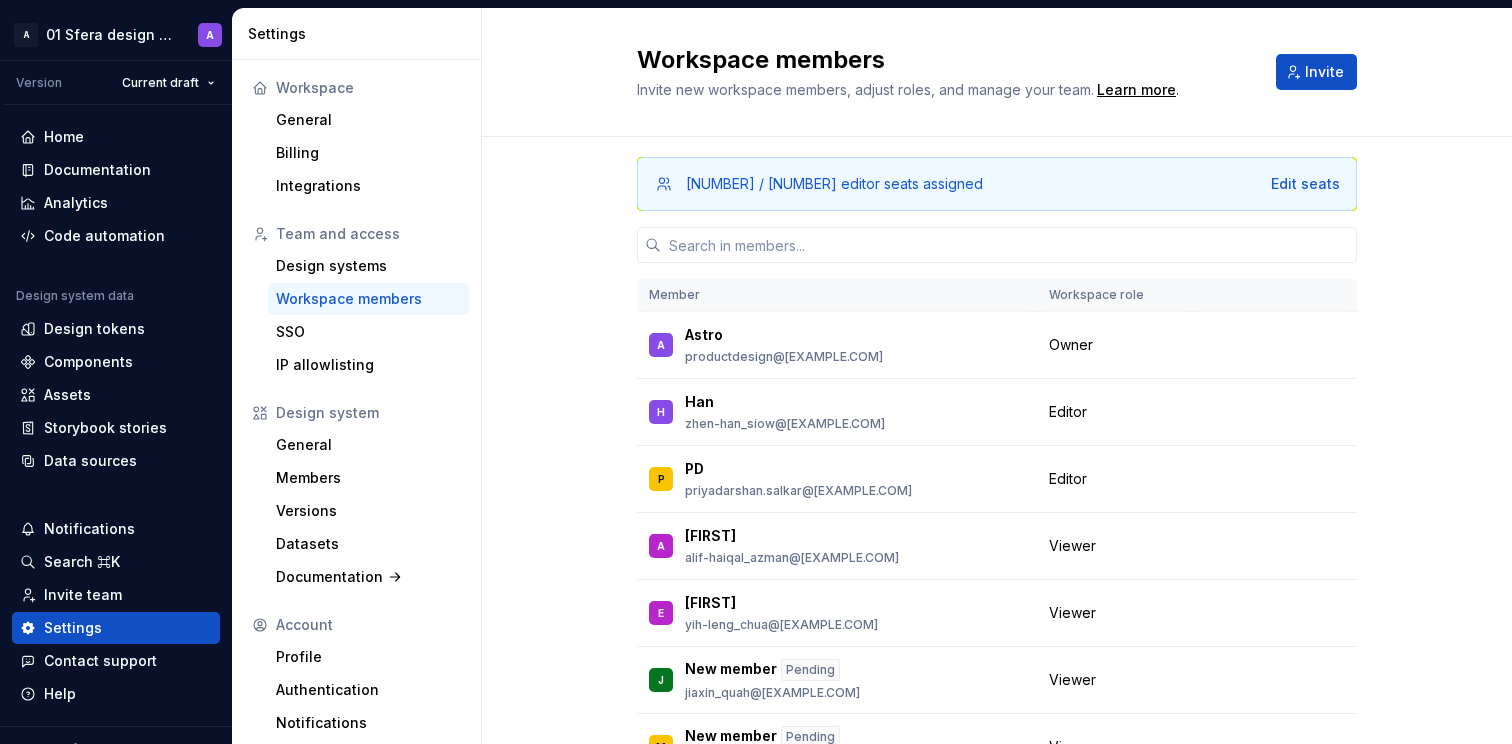 scroll, scrollTop: 4, scrollLeft: 0, axis: vertical 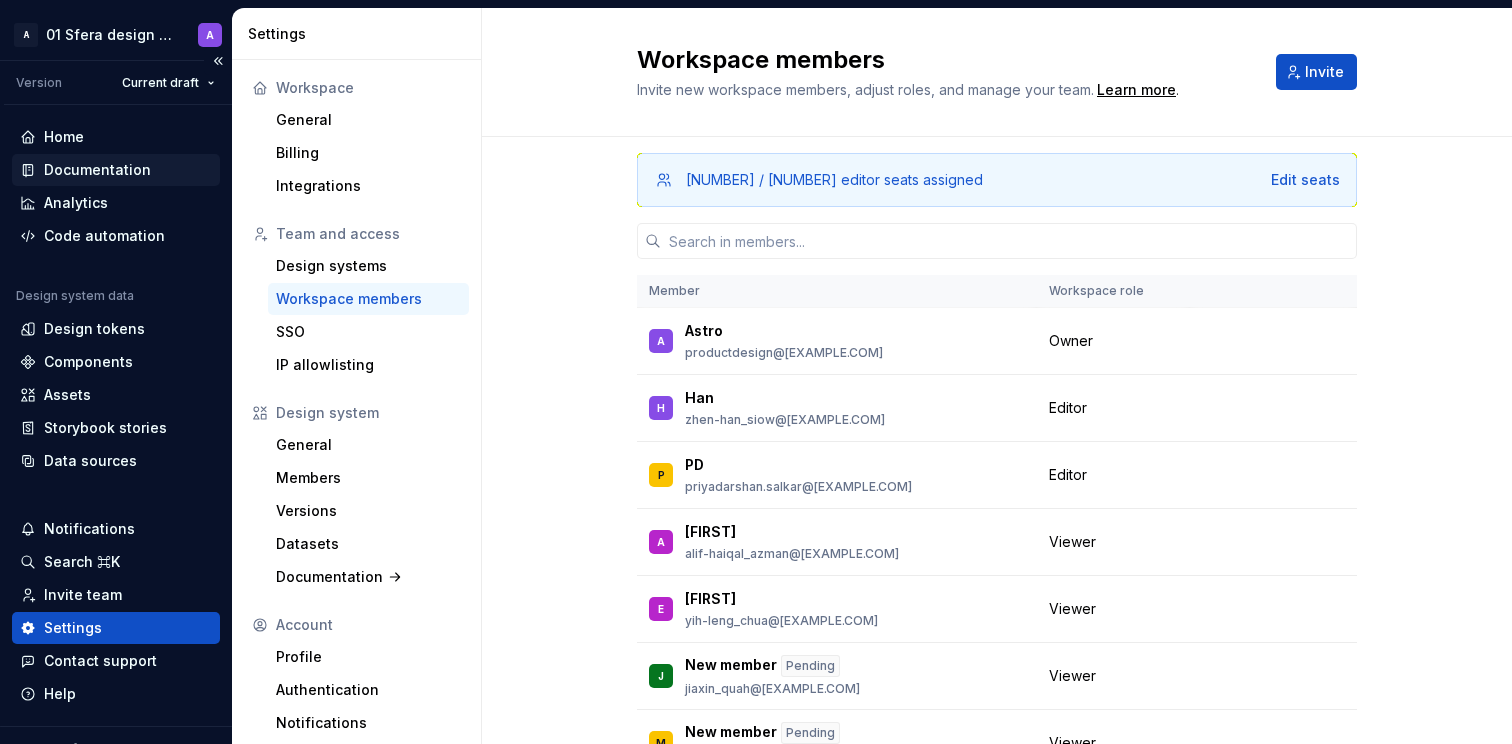 click on "Documentation" at bounding box center (97, 170) 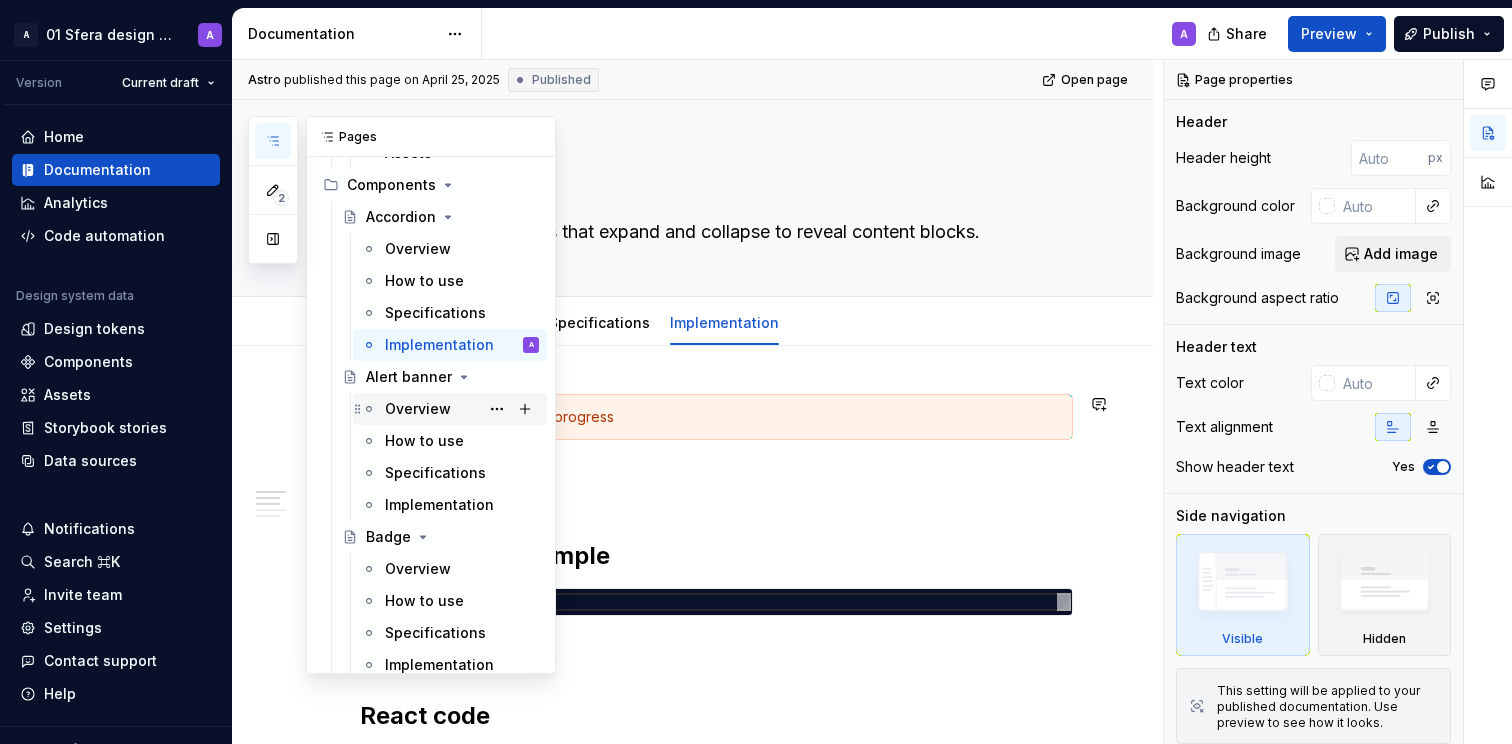 scroll, scrollTop: 1244, scrollLeft: 0, axis: vertical 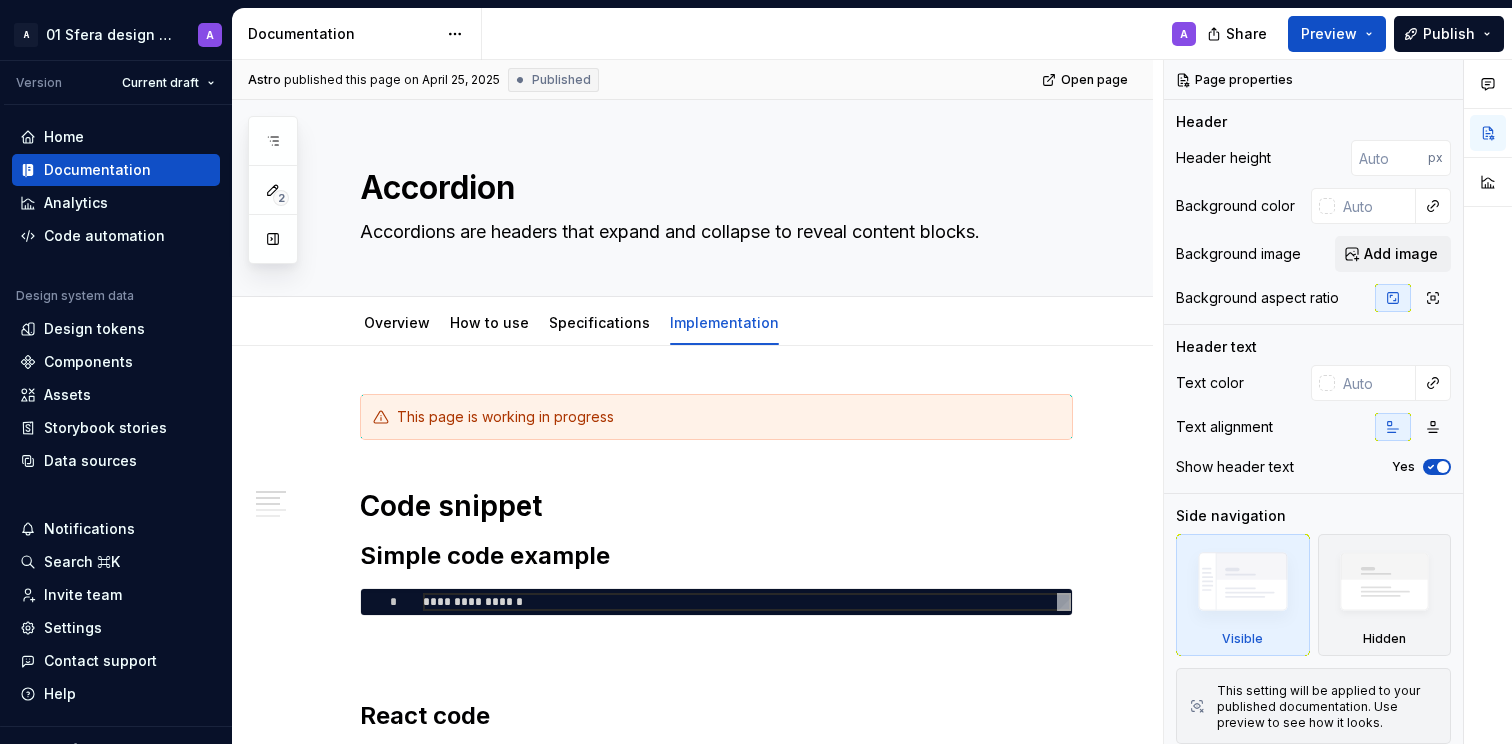 click on "A" at bounding box center (847, 34) 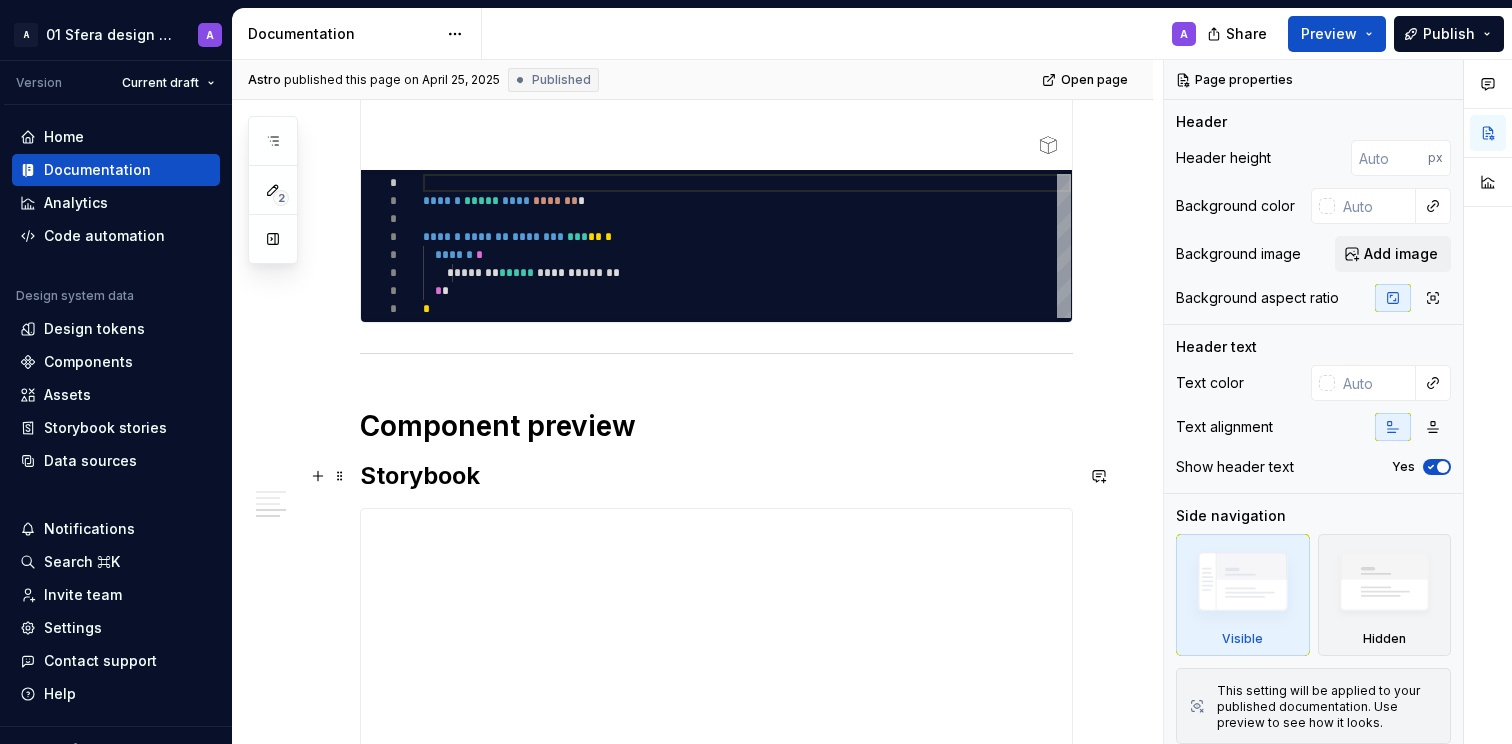 scroll, scrollTop: 289, scrollLeft: 0, axis: vertical 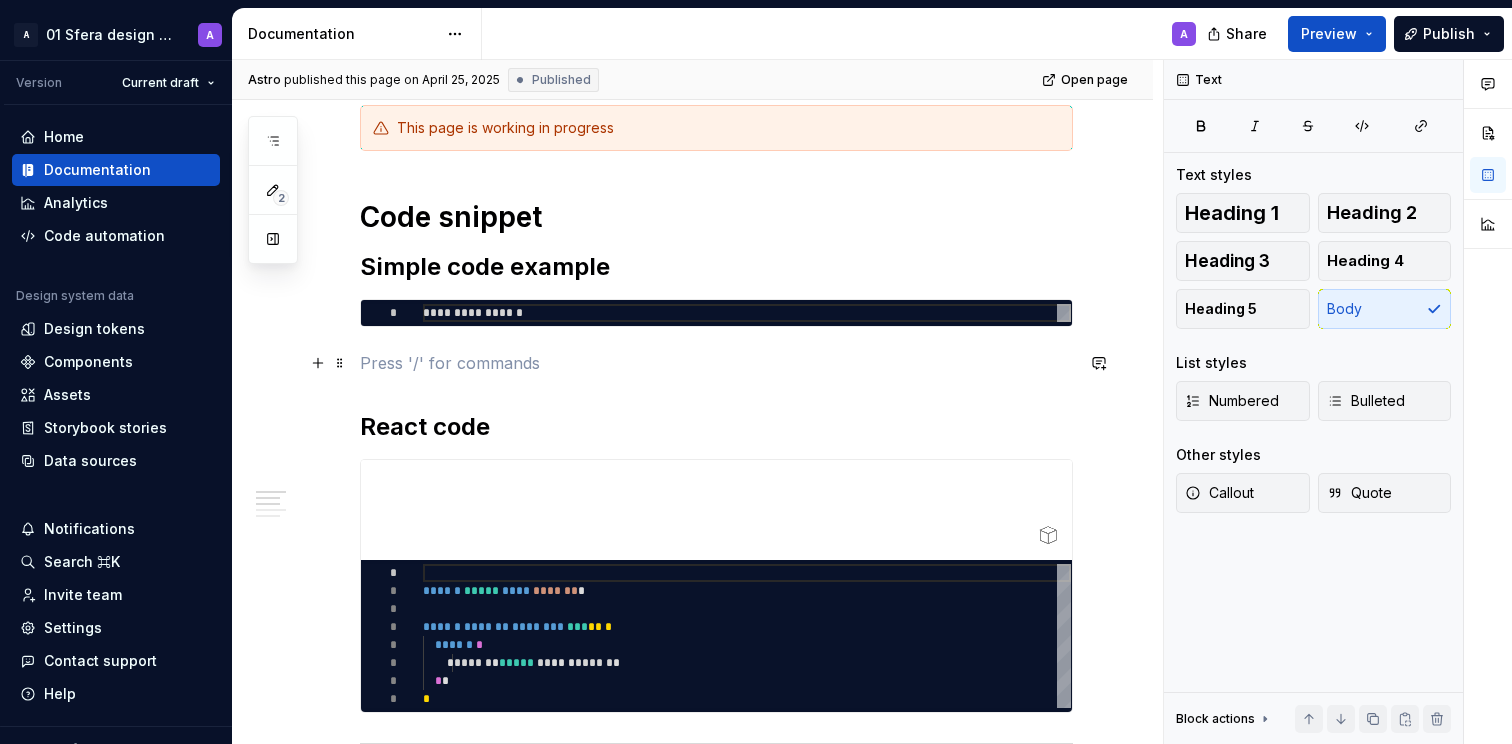 click at bounding box center [716, 363] 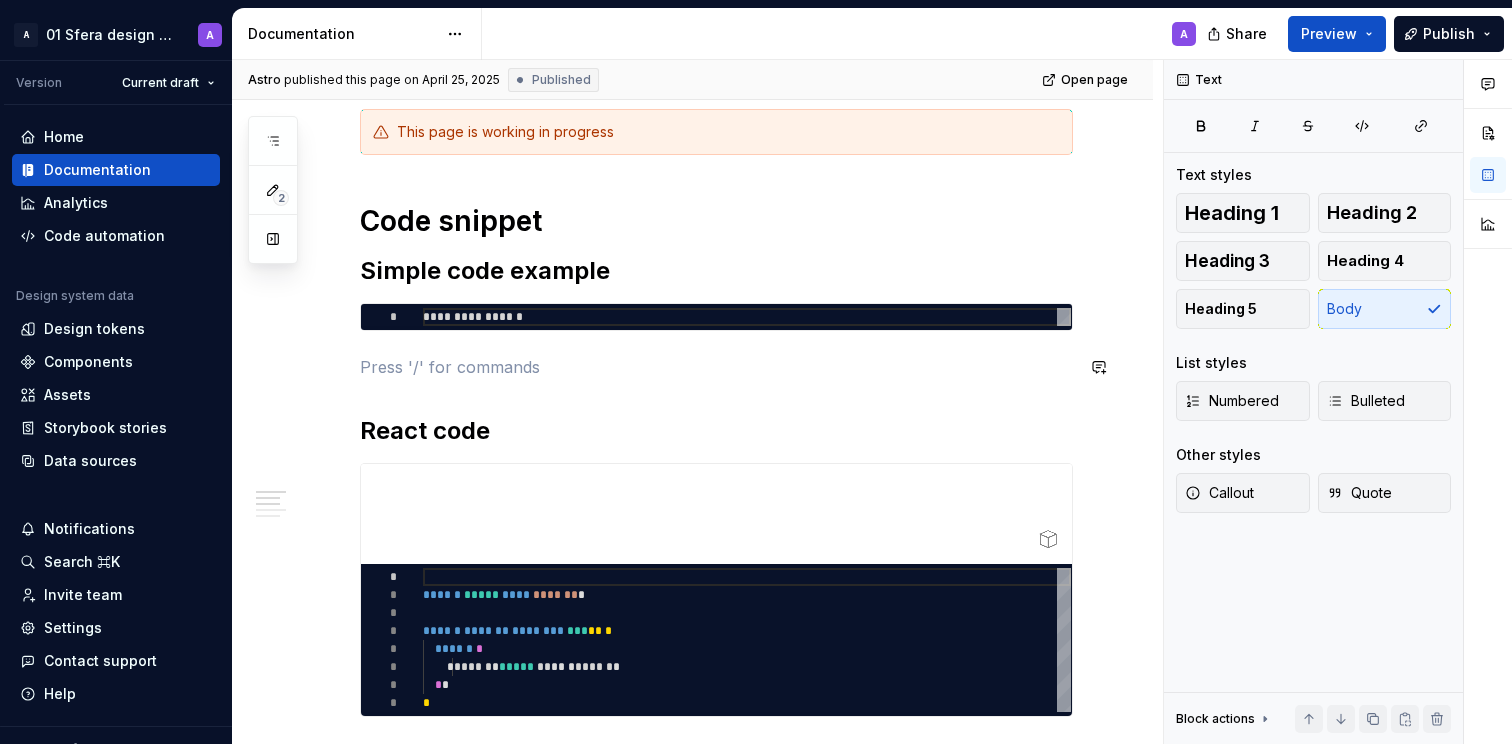 scroll, scrollTop: 259, scrollLeft: 0, axis: vertical 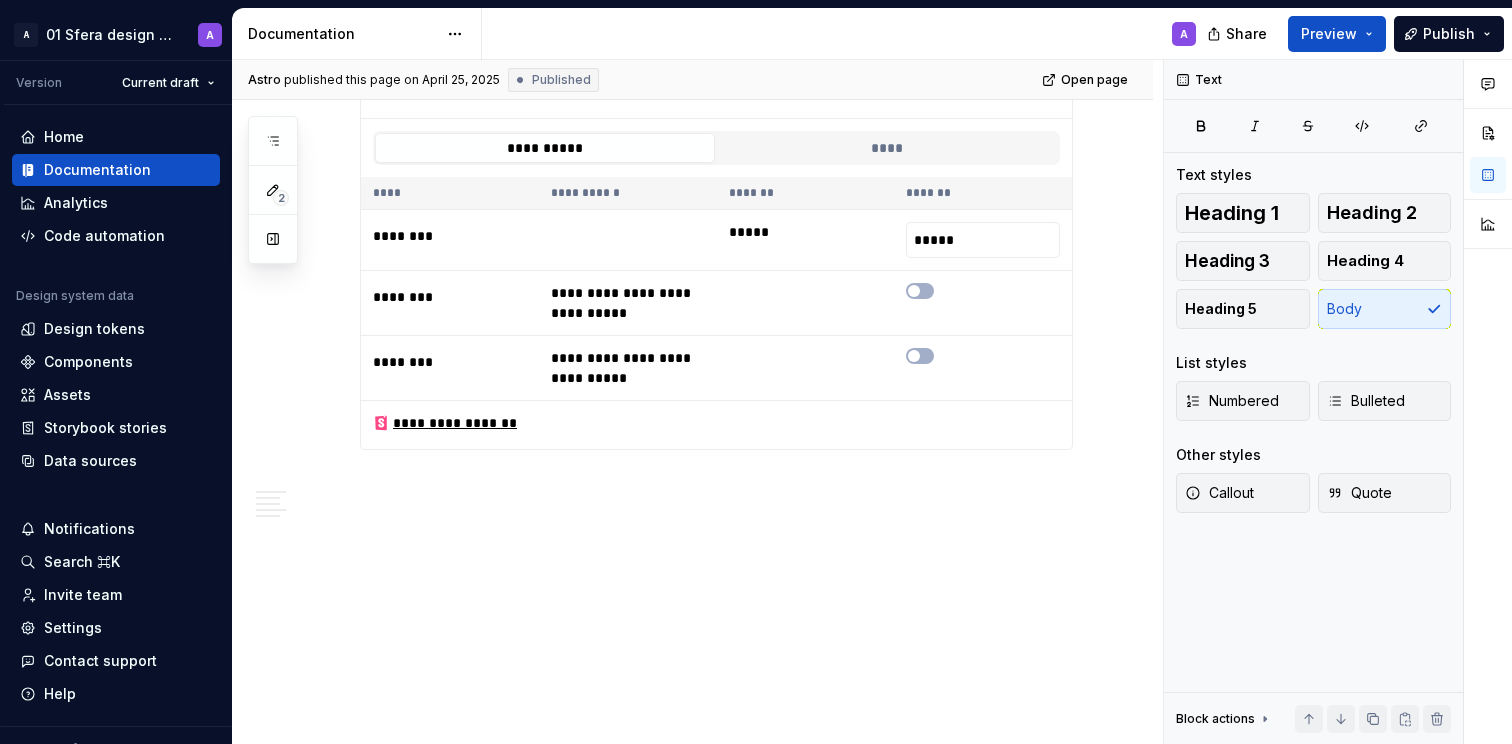 click on "**********" at bounding box center (692, -190) 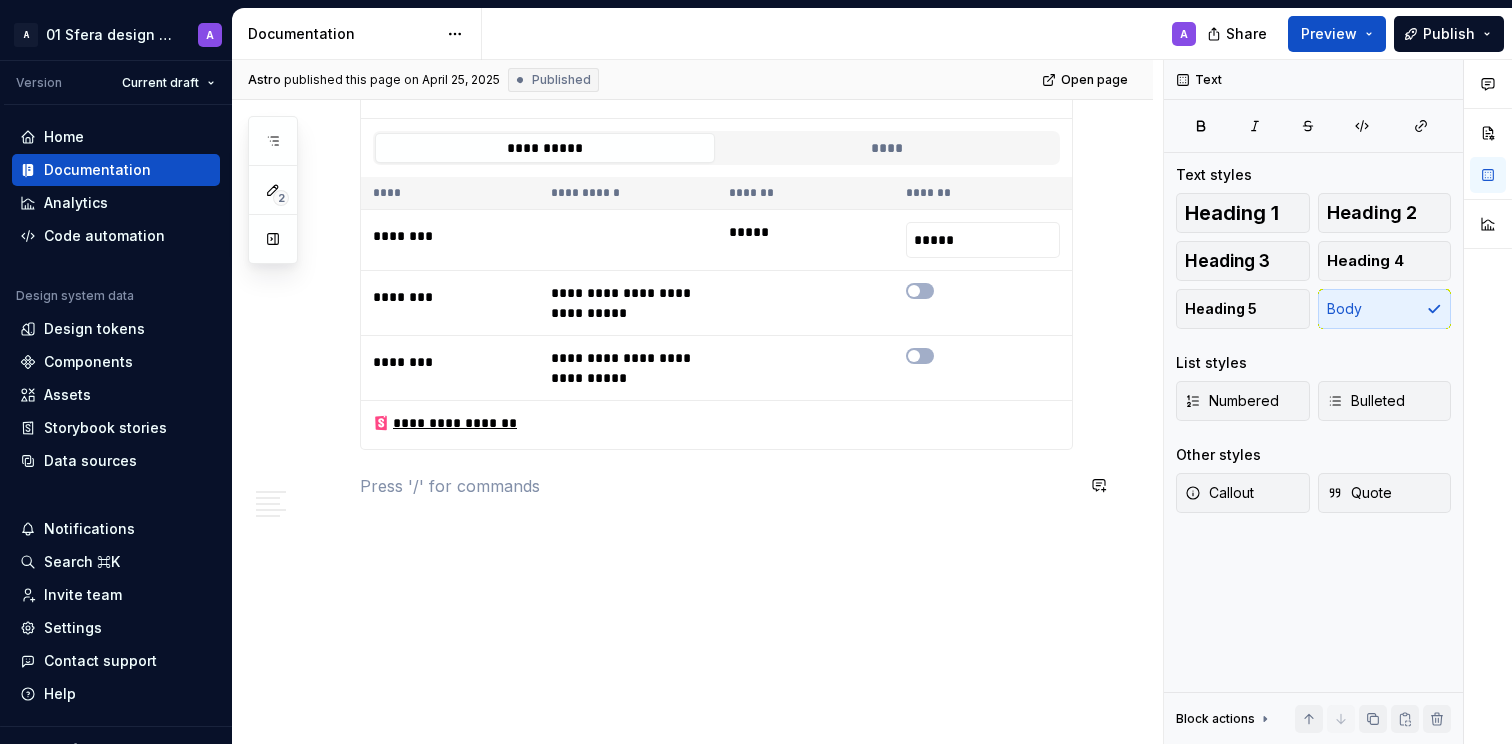 type on "*" 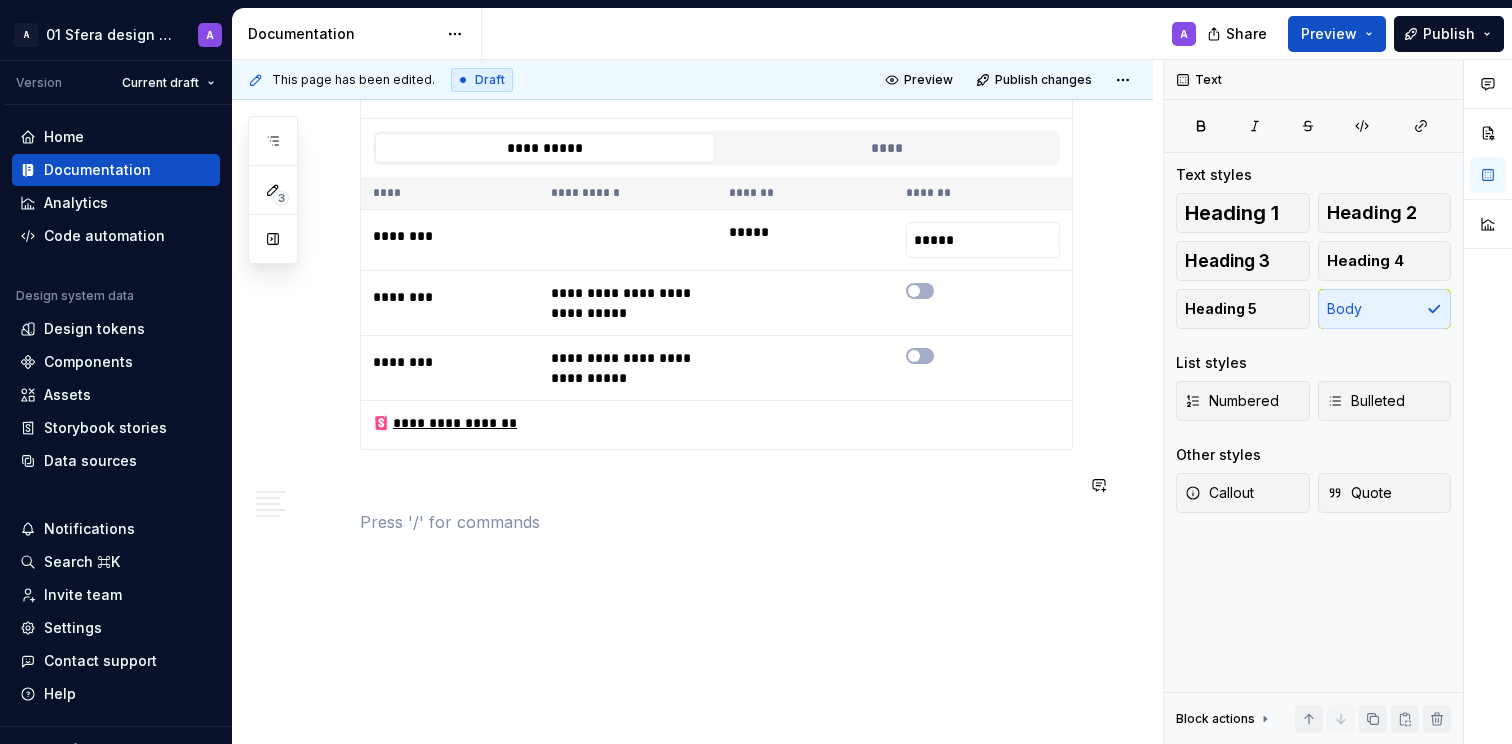type 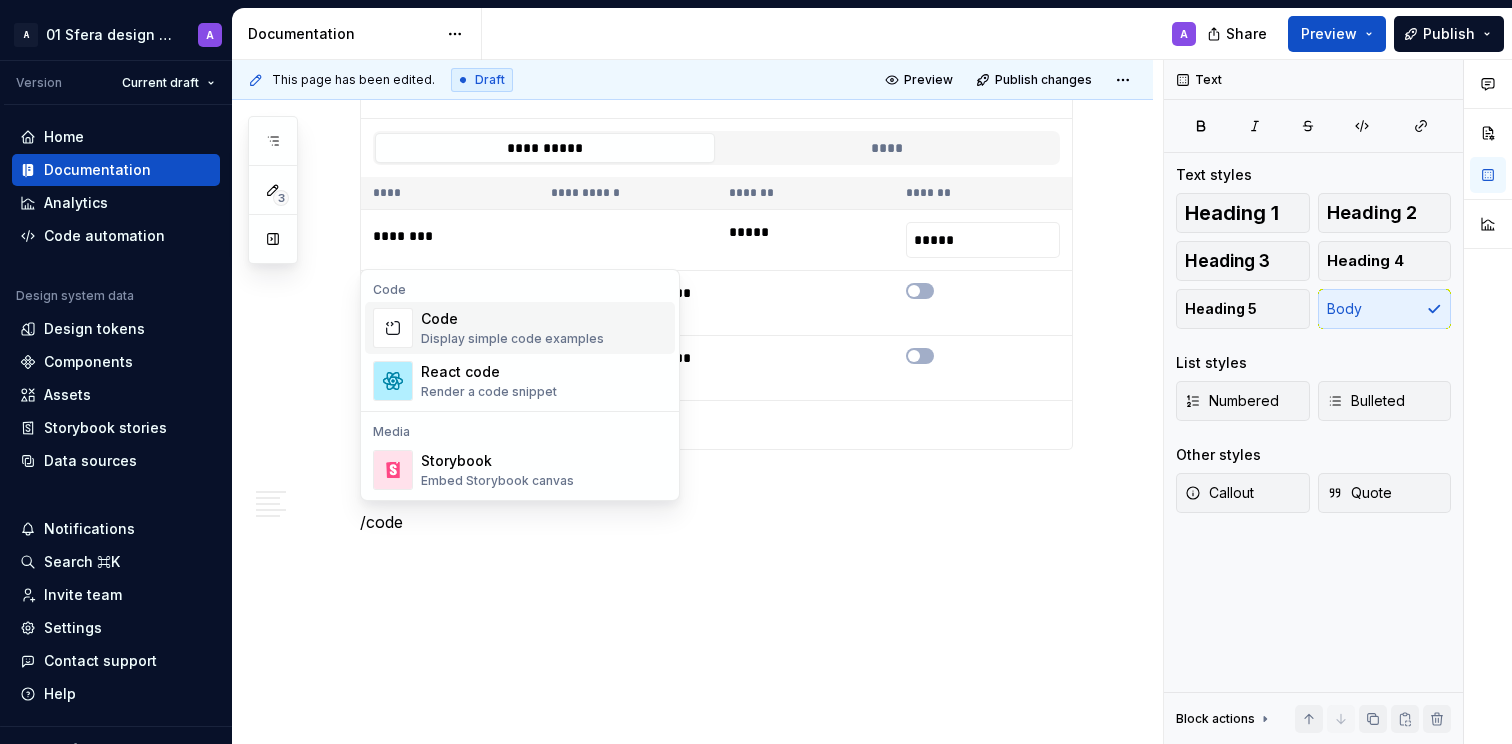 type on "*" 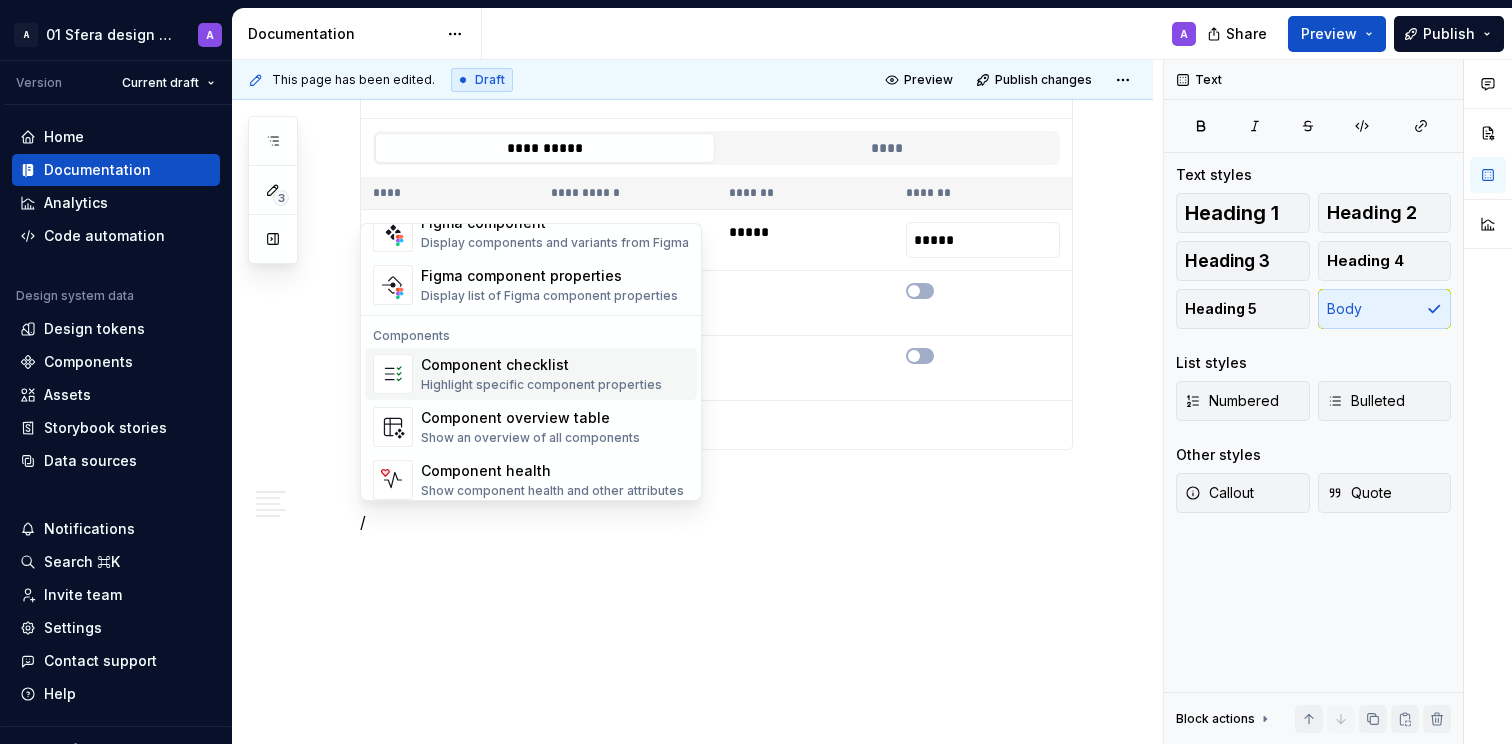 scroll, scrollTop: 1991, scrollLeft: 0, axis: vertical 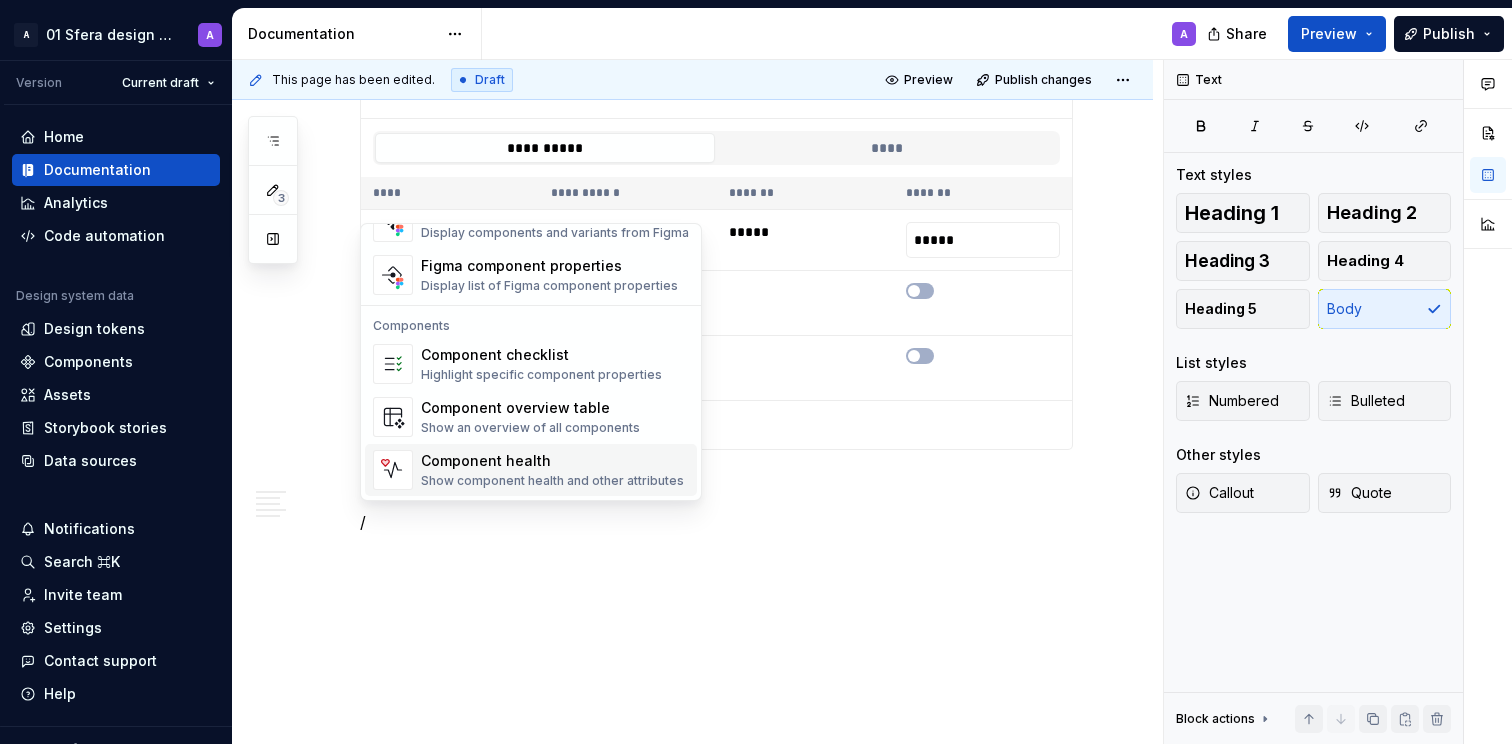 click on "**********" at bounding box center (716, -259) 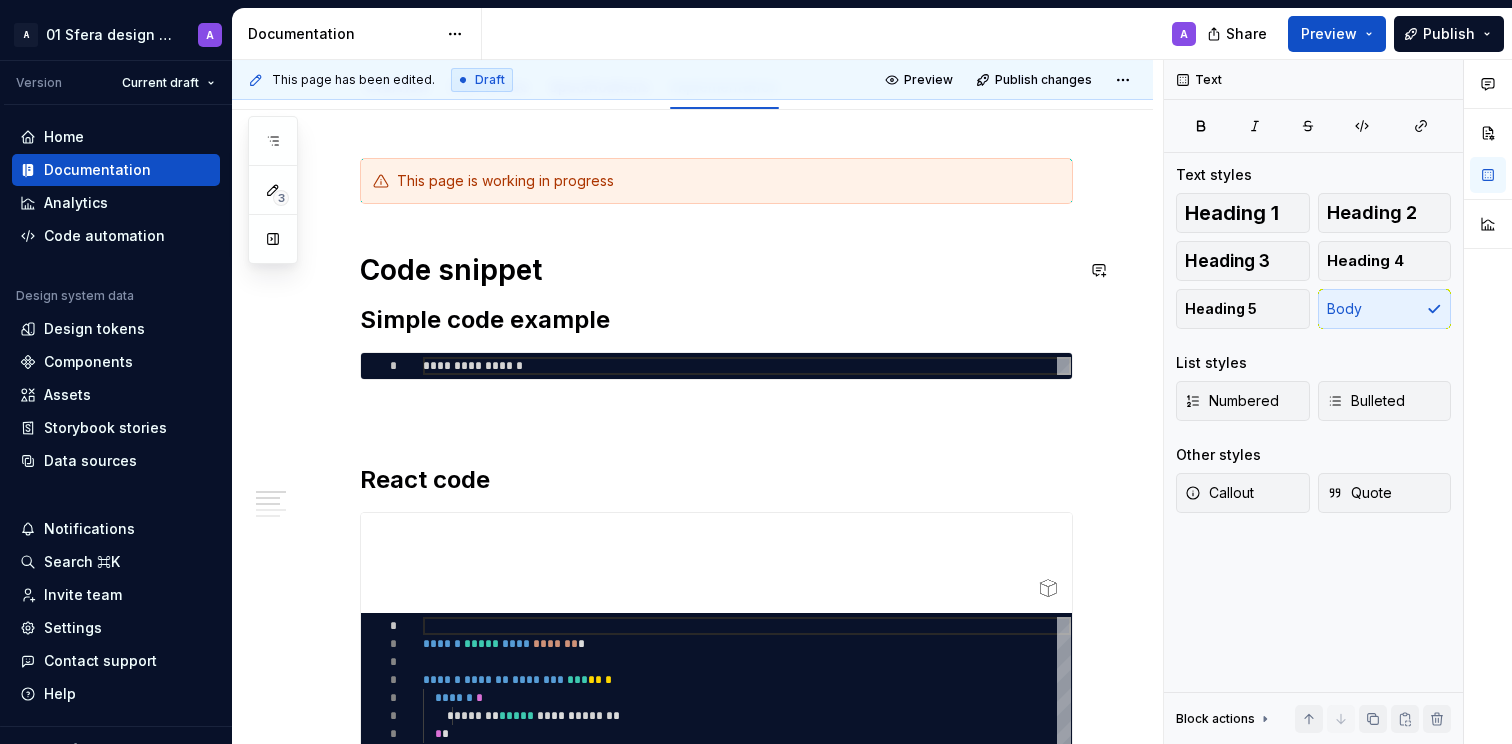 scroll, scrollTop: 0, scrollLeft: 0, axis: both 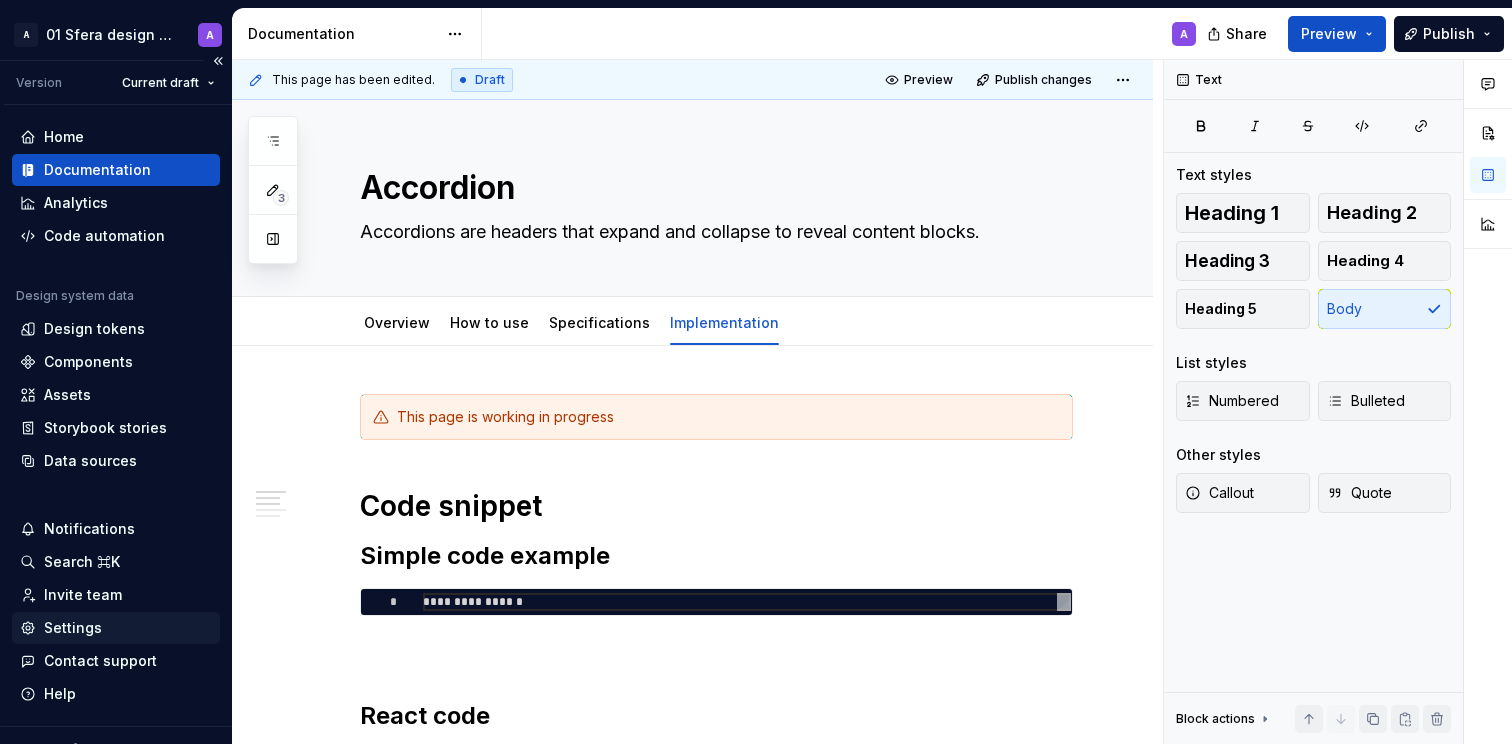 click on "Settings" at bounding box center (73, 628) 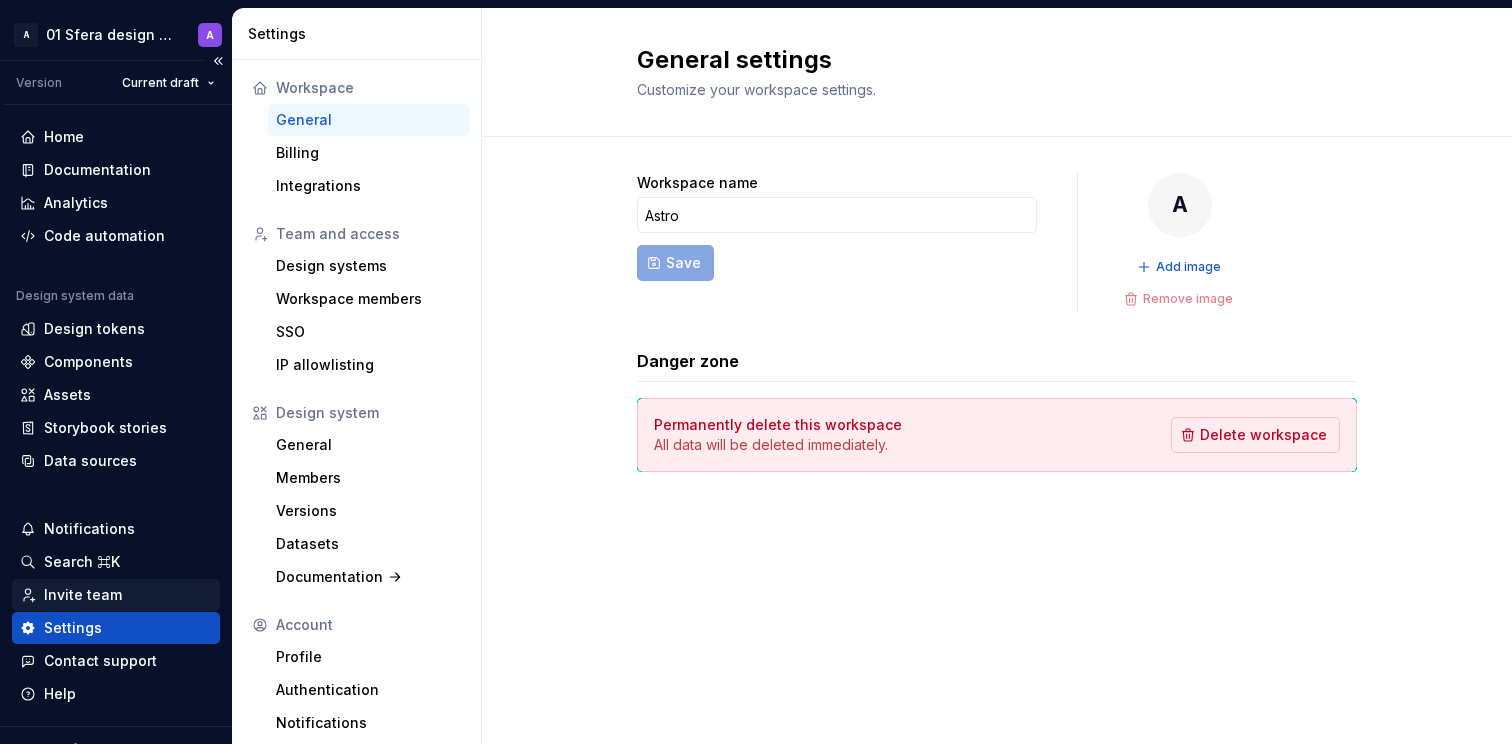 click on "Invite team" at bounding box center (83, 595) 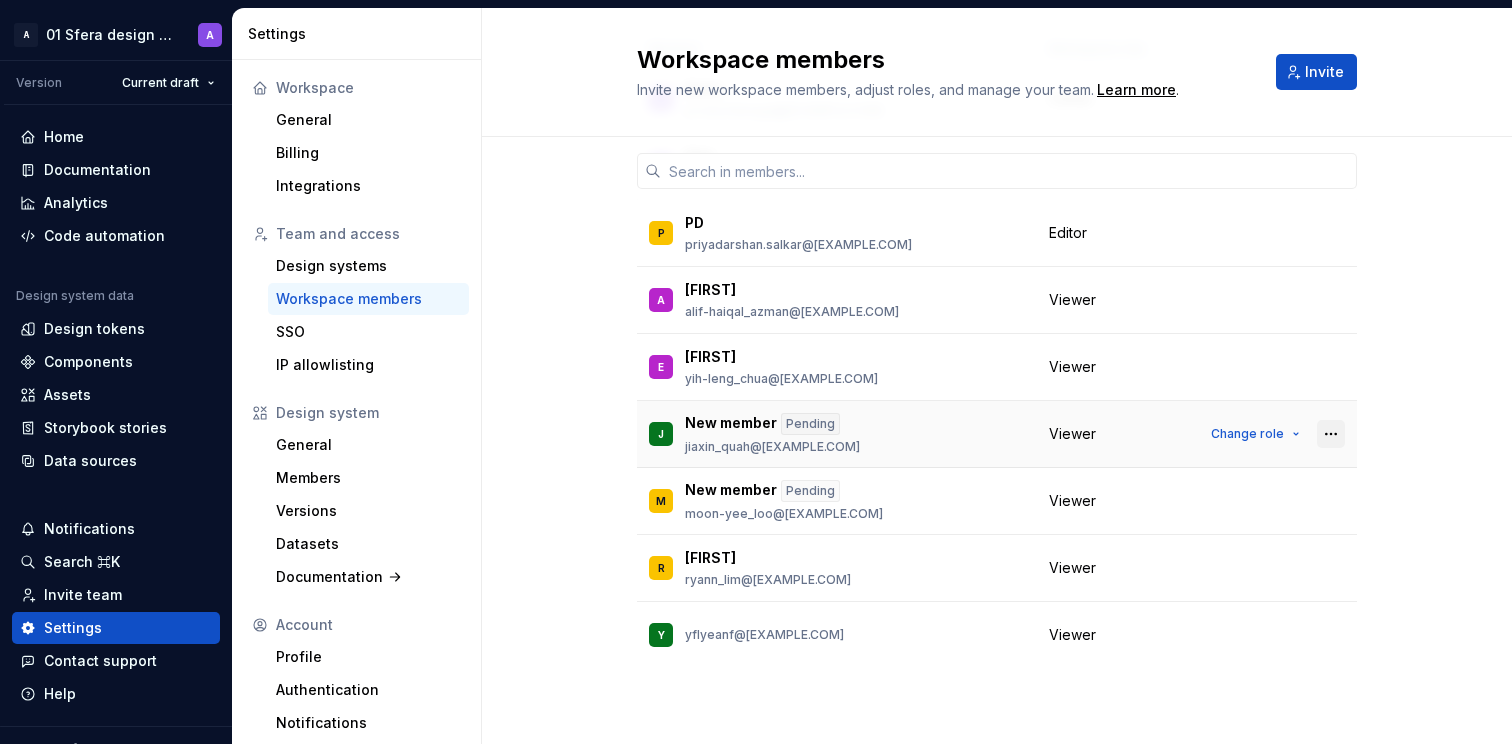 scroll, scrollTop: 0, scrollLeft: 0, axis: both 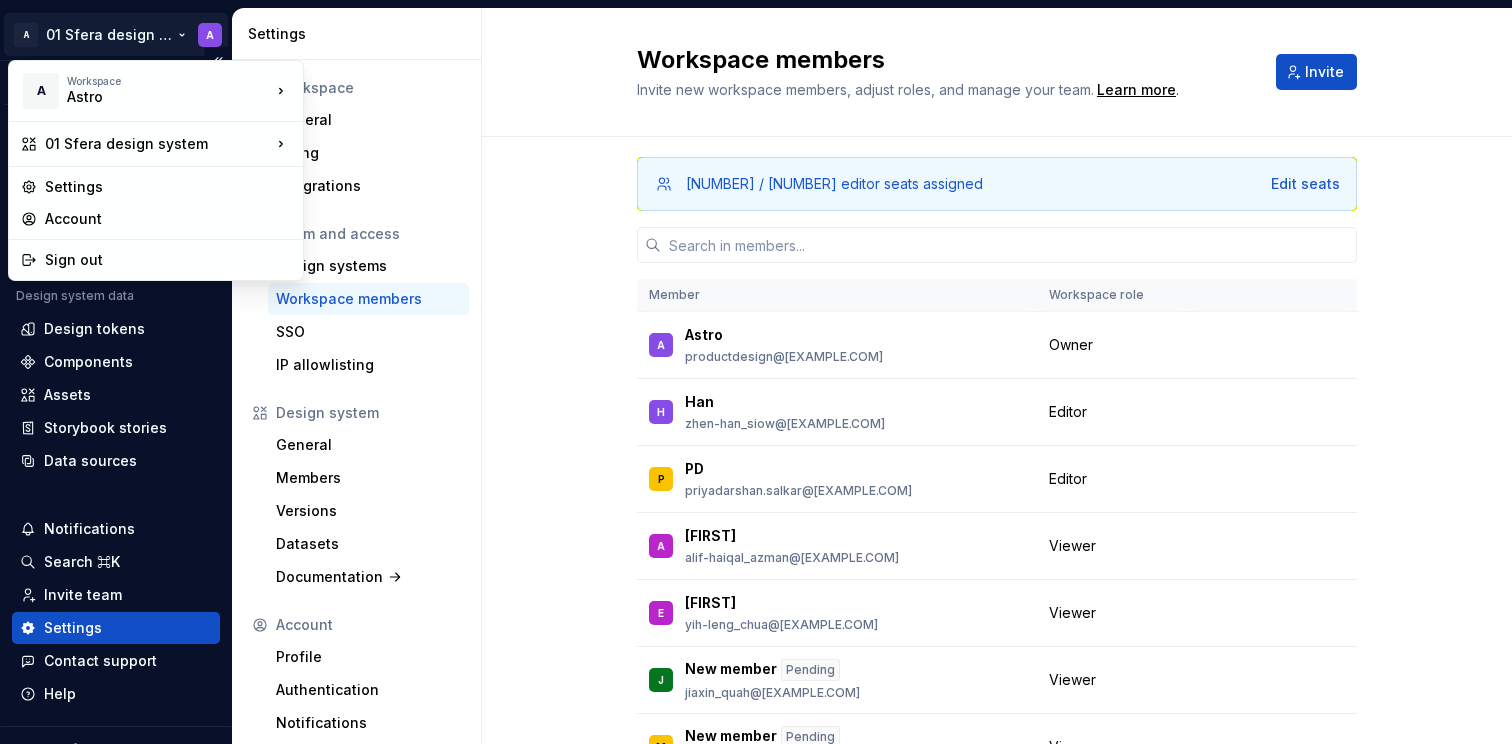 click on "Astro productdesign@[EXAMPLE.COM] Owner H Han zhen-han_siow@[EXAMPLE.COM] Editor Change role P PD priyadarshan.salkar@[EXAMPLE.COM] Editor Change role A Alif alif-haiqal_azman@[EXAMPLE.COM] Viewer Change role E Elaine yih-leng_chua@[EXAMPLE.COM] Viewer Change role J New member Pending jiaxin_quah@[EXAMPLE.COM] Viewer Change role M New member Pending moon-yee_loo@[EXAMPLE.COM] Viewer R Ryann" at bounding box center [756, 372] 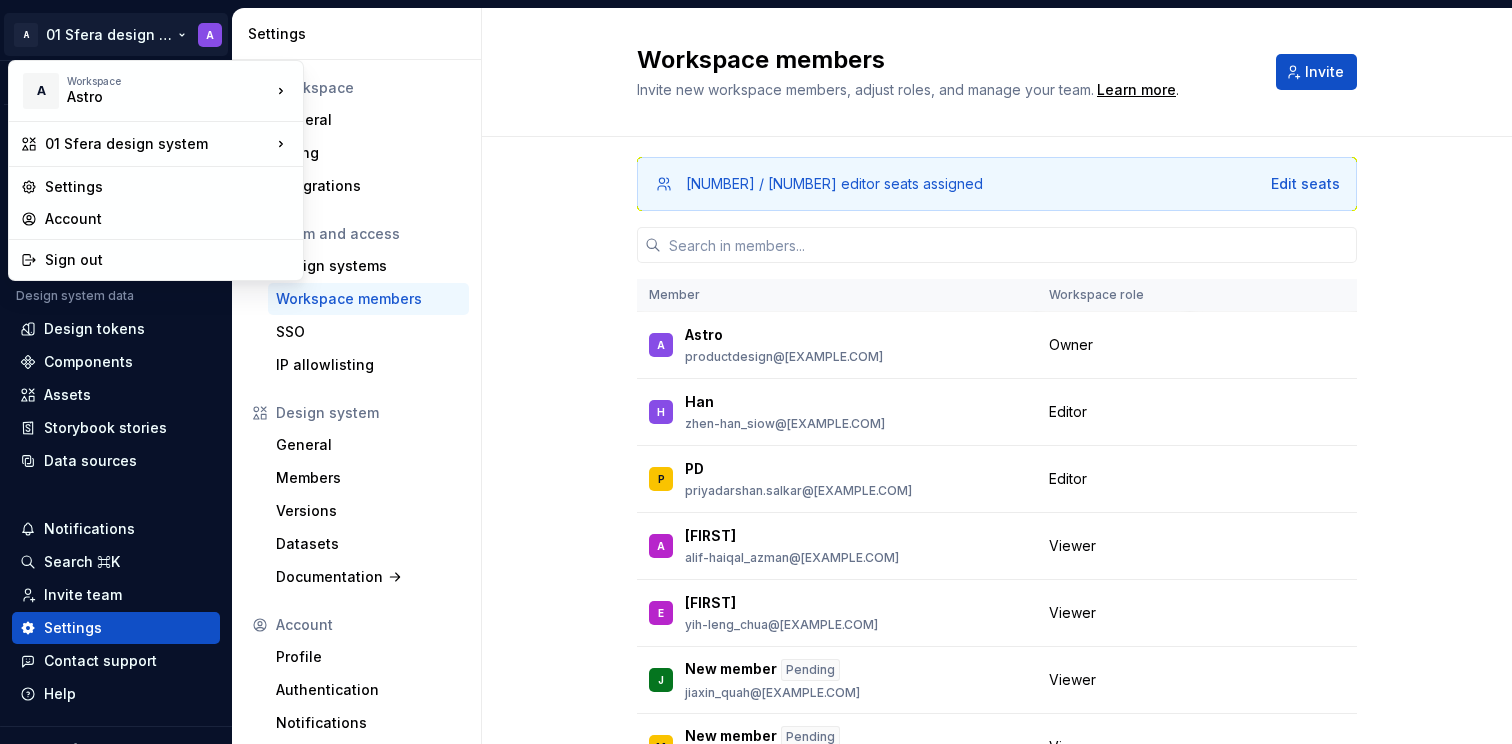 click on "Astro productdesign@[EXAMPLE.COM] Owner H Han zhen-han_siow@[EXAMPLE.COM] Editor Change role P PD priyadarshan.salkar@[EXAMPLE.COM] Editor Change role A Alif alif-haiqal_azman@[EXAMPLE.COM] Viewer Change role E Elaine yih-leng_chua@[EXAMPLE.COM] Viewer Change role J New member Pending jiaxin_quah@[EXAMPLE.COM] Viewer Change role M New member Pending moon-yee_loo@[EXAMPLE.COM] Viewer R Ryann" at bounding box center (756, 372) 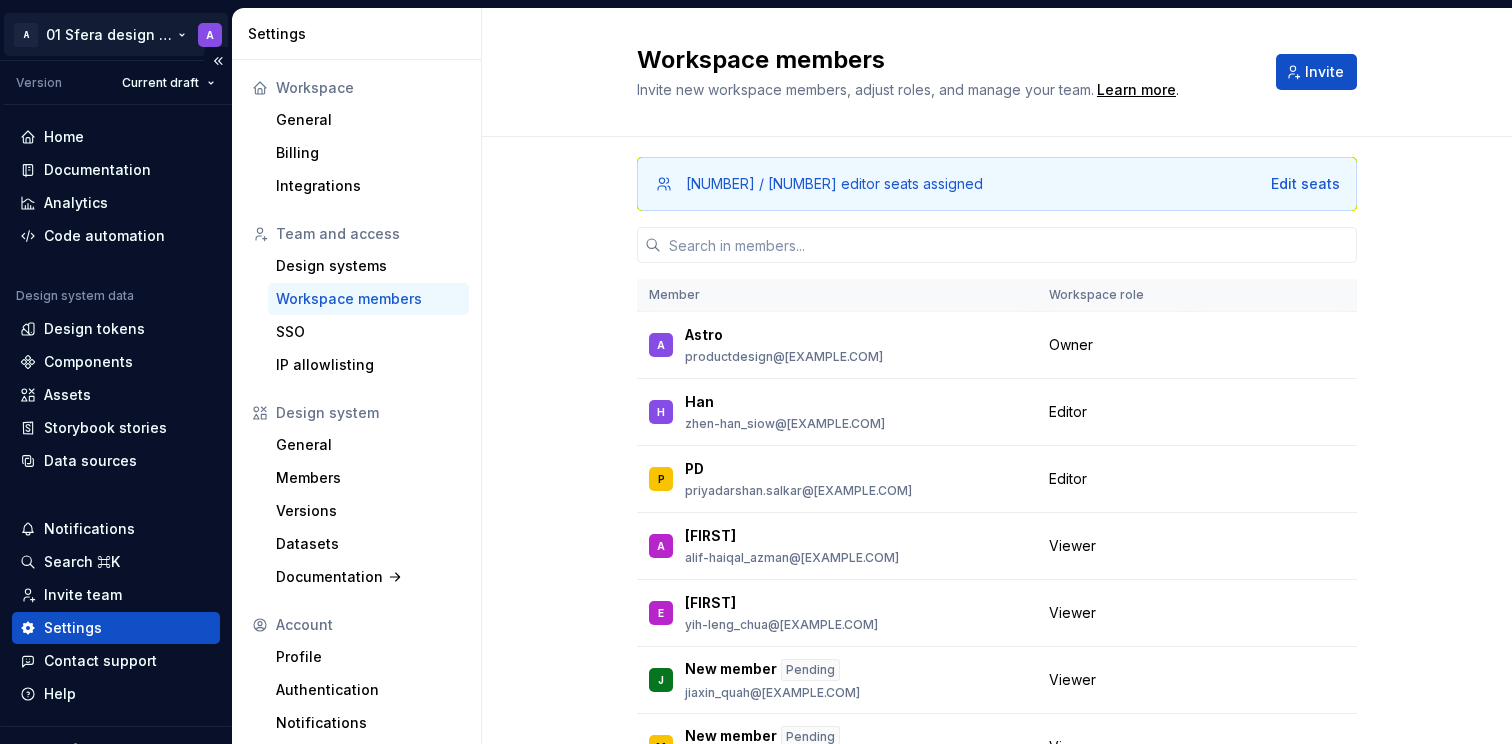 click on "Astro productdesign@[EXAMPLE.COM] Owner H Han zhen-han_siow@[EXAMPLE.COM] Editor Change role P PD priyadarshan.salkar@[EXAMPLE.COM] Editor Change role A Alif alif-haiqal_azman@[EXAMPLE.COM] Viewer Change role E Elaine yih-leng_chua@[EXAMPLE.COM] Viewer Change role J New member Pending jiaxin_quah@[EXAMPLE.COM] Viewer Change role M New member Pending moon-yee_loo@[EXAMPLE.COM] Viewer R Ryann" at bounding box center (756, 372) 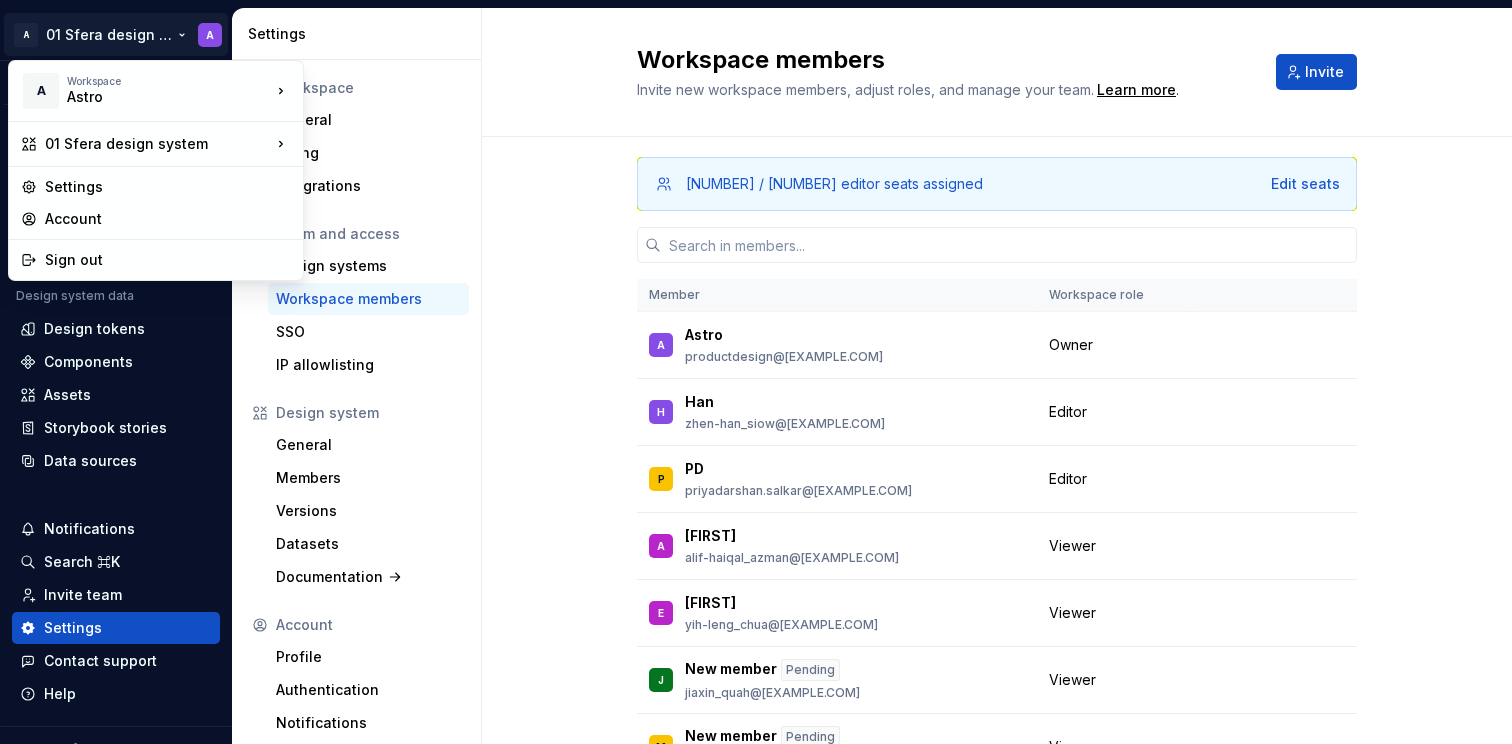 click on "Astro productdesign@[EXAMPLE.COM] Owner H Han zhen-han_siow@[EXAMPLE.COM] Editor Change role P PD priyadarshan.salkar@[EXAMPLE.COM] Editor Change role A Alif alif-haiqal_azman@[EXAMPLE.COM] Viewer Change role E Elaine yih-leng_chua@[EXAMPLE.COM] Viewer Change role J New member Pending jiaxin_quah@[EXAMPLE.COM] Viewer Change role M New member Pending moon-yee_loo@[EXAMPLE.COM] Viewer R Ryann" at bounding box center [756, 372] 